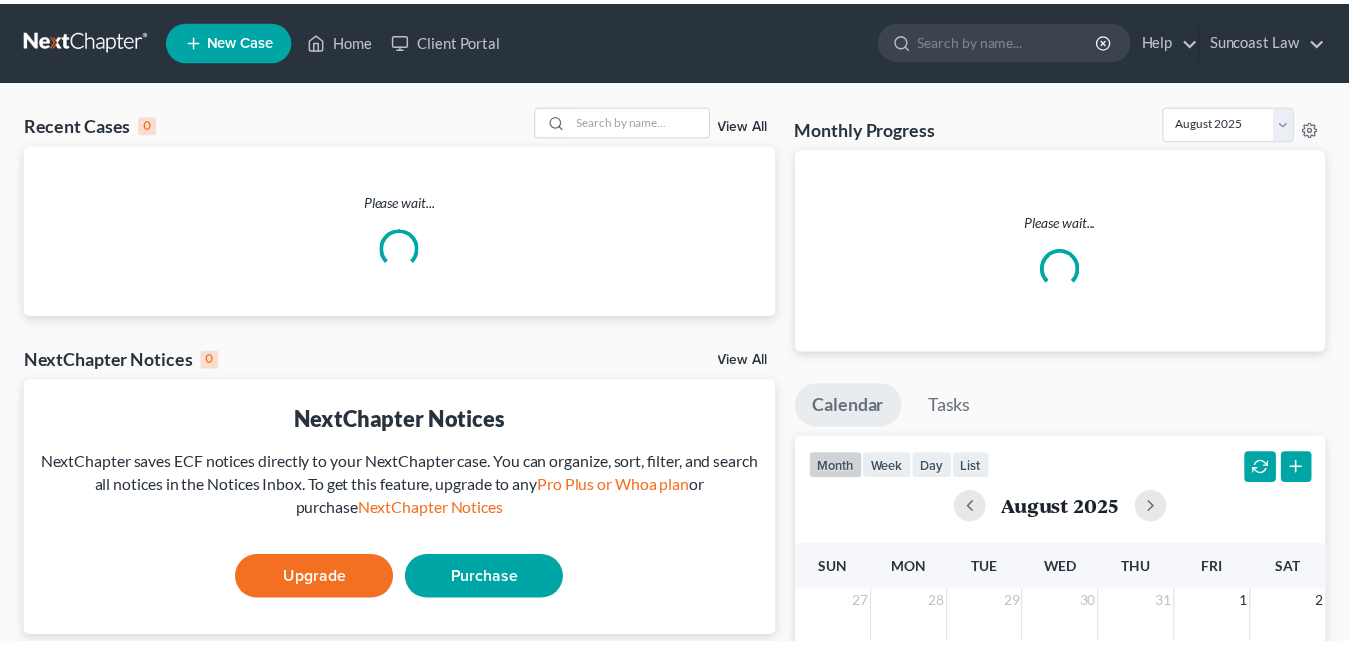 scroll, scrollTop: 0, scrollLeft: 0, axis: both 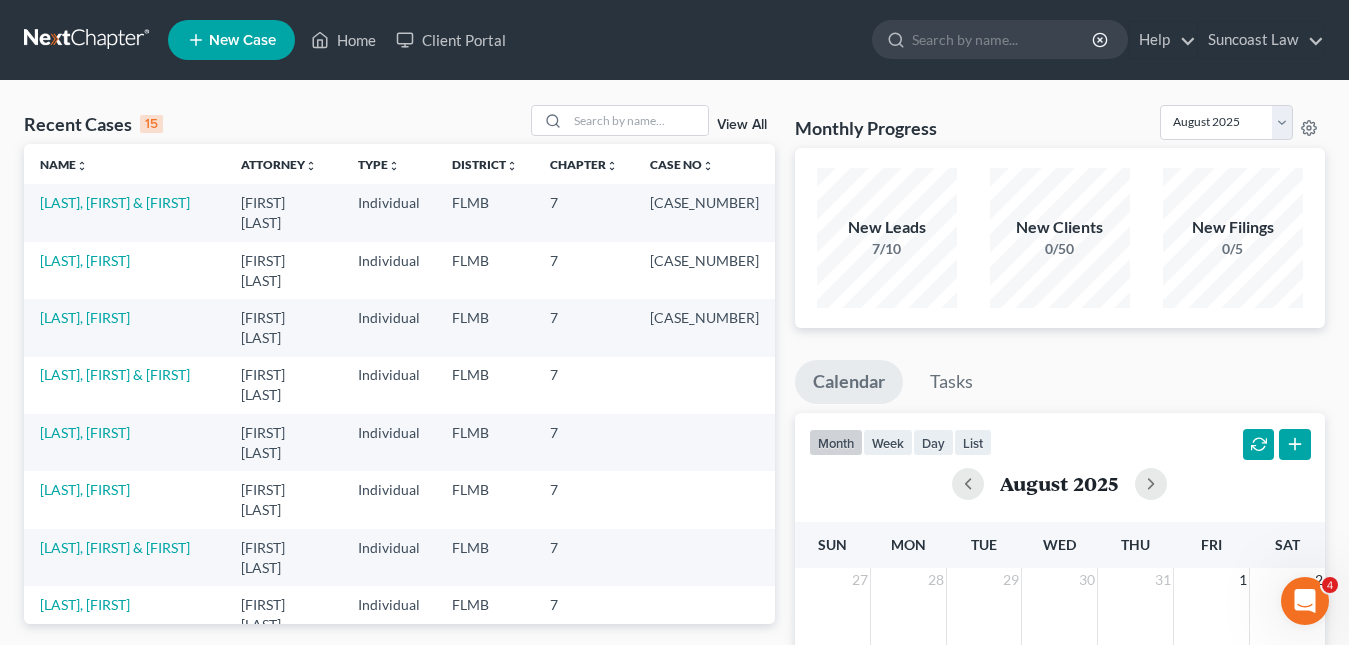 click on "New Case" at bounding box center [231, 40] 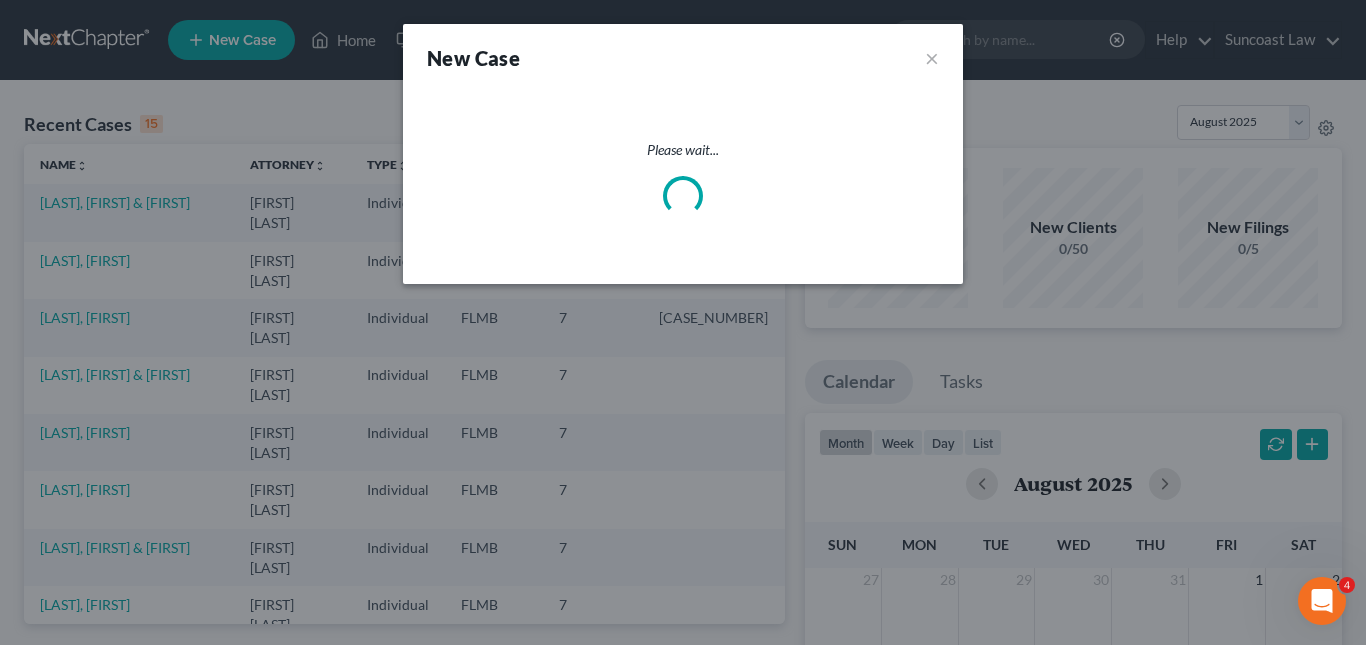 select on "15" 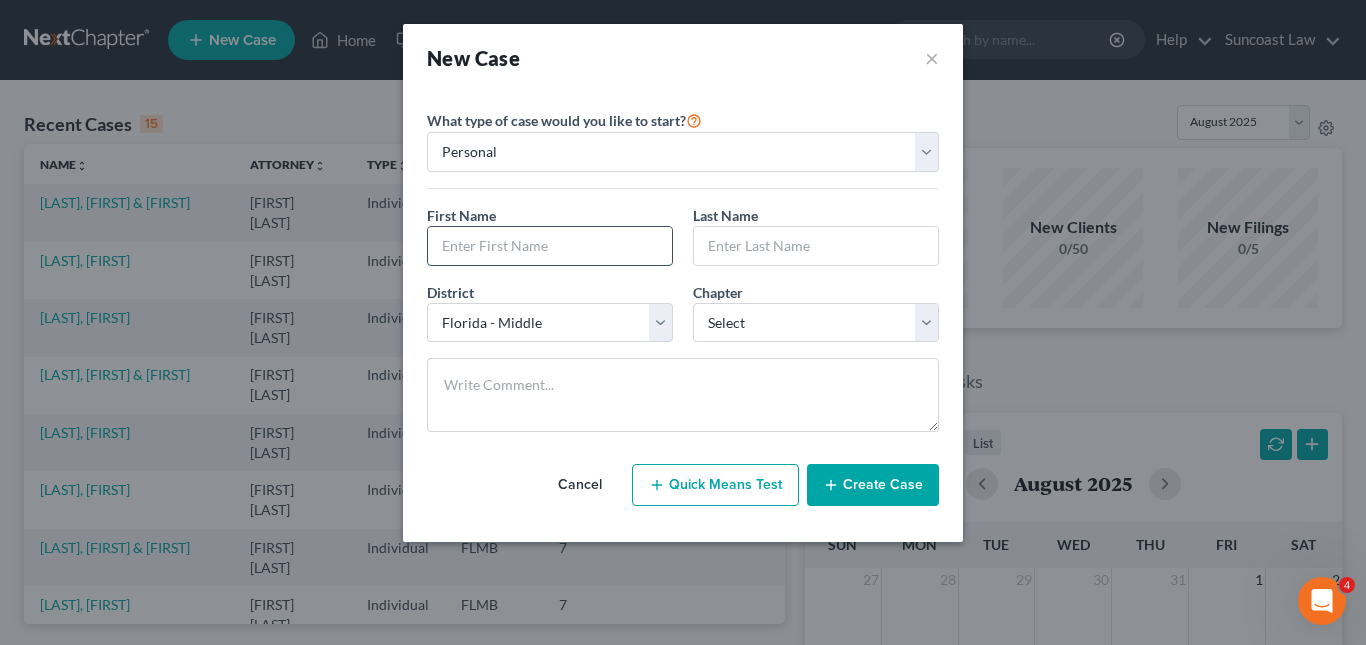 click at bounding box center (550, 246) 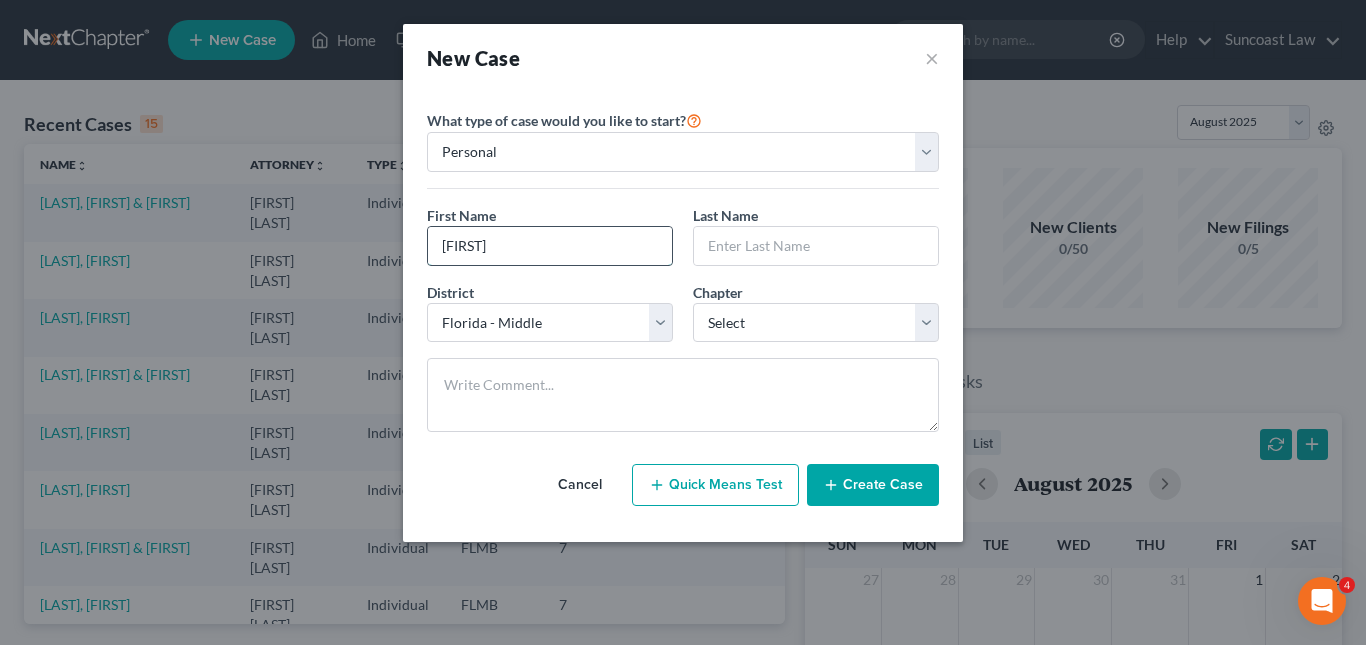 type on "[FIRST]" 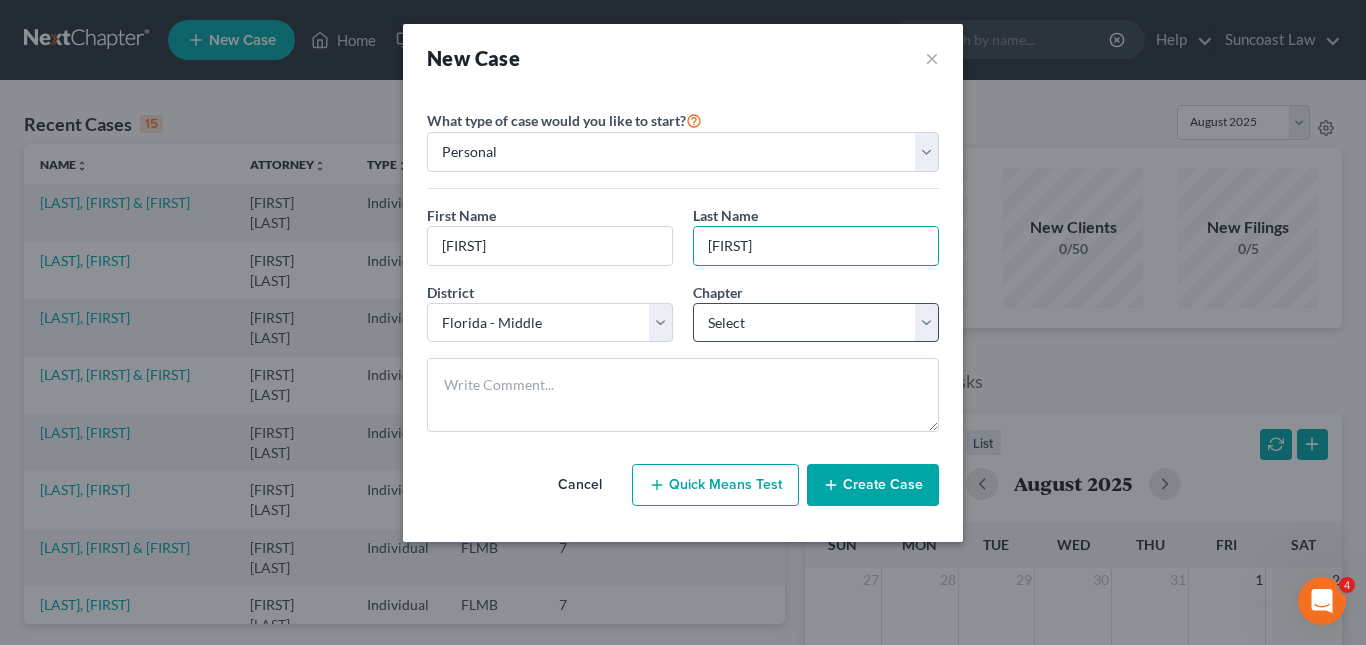 type on "[FIRST]" 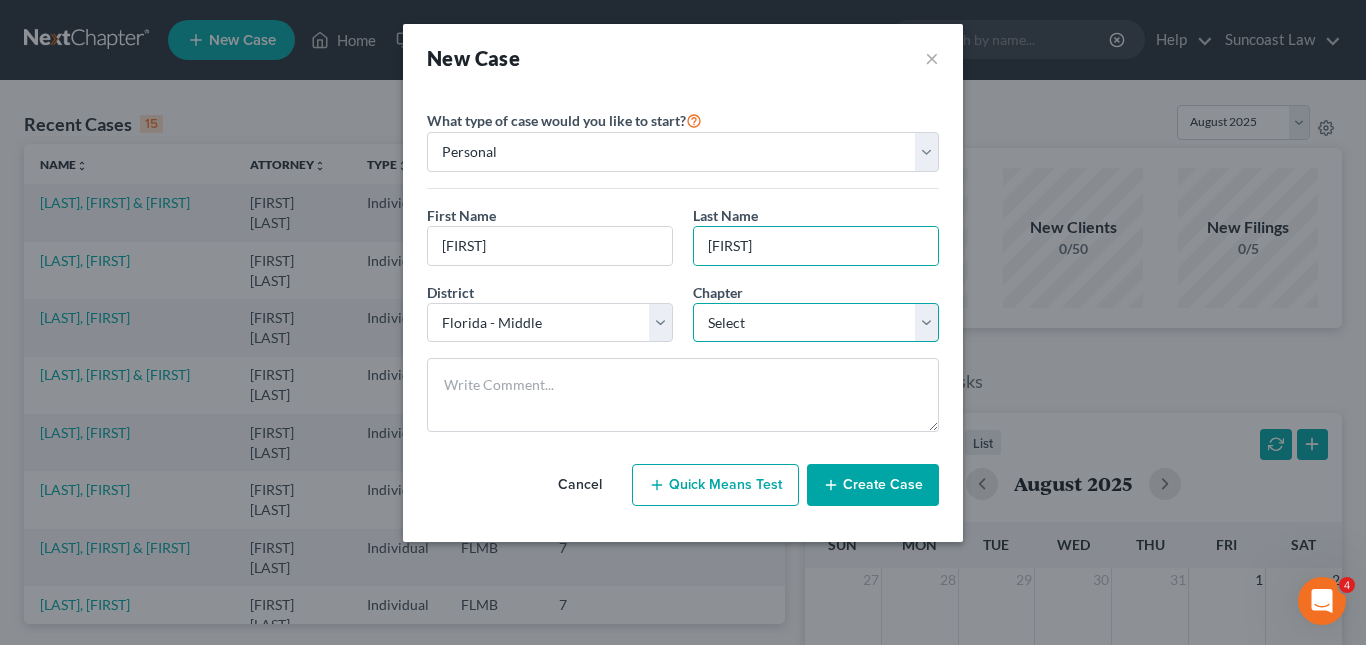 click on "Select 7 11 12 13" at bounding box center (816, 323) 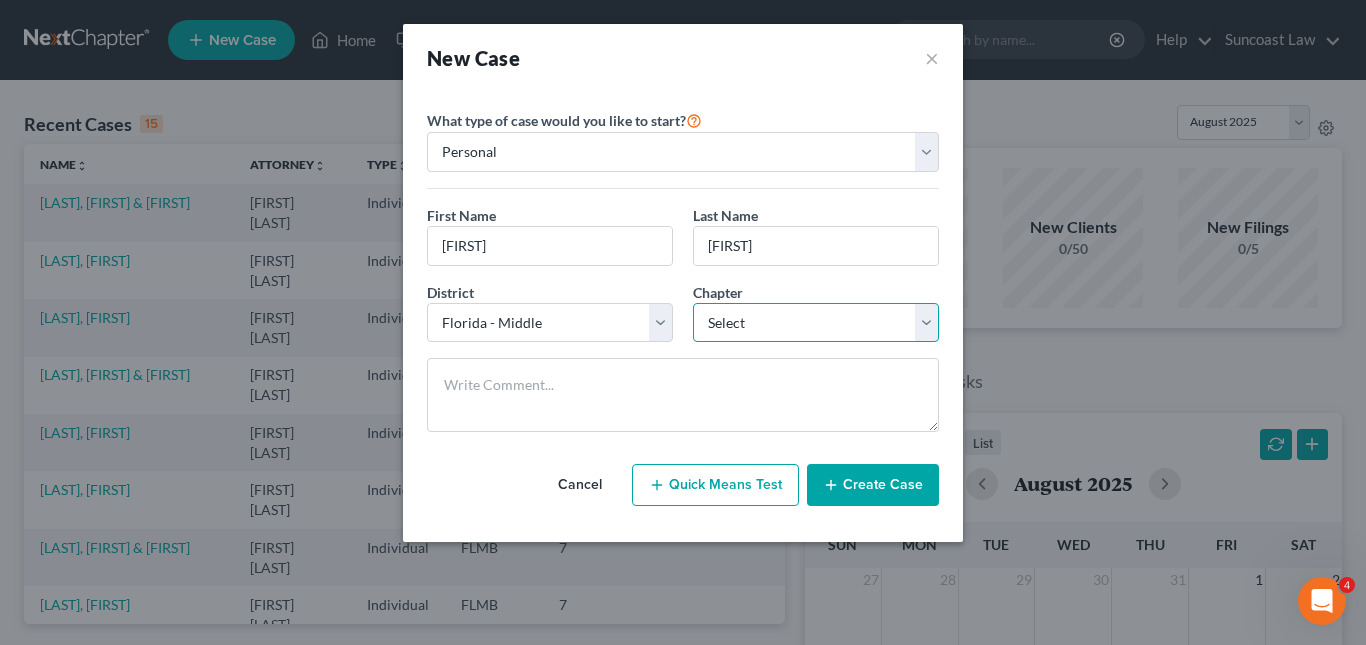 select on "0" 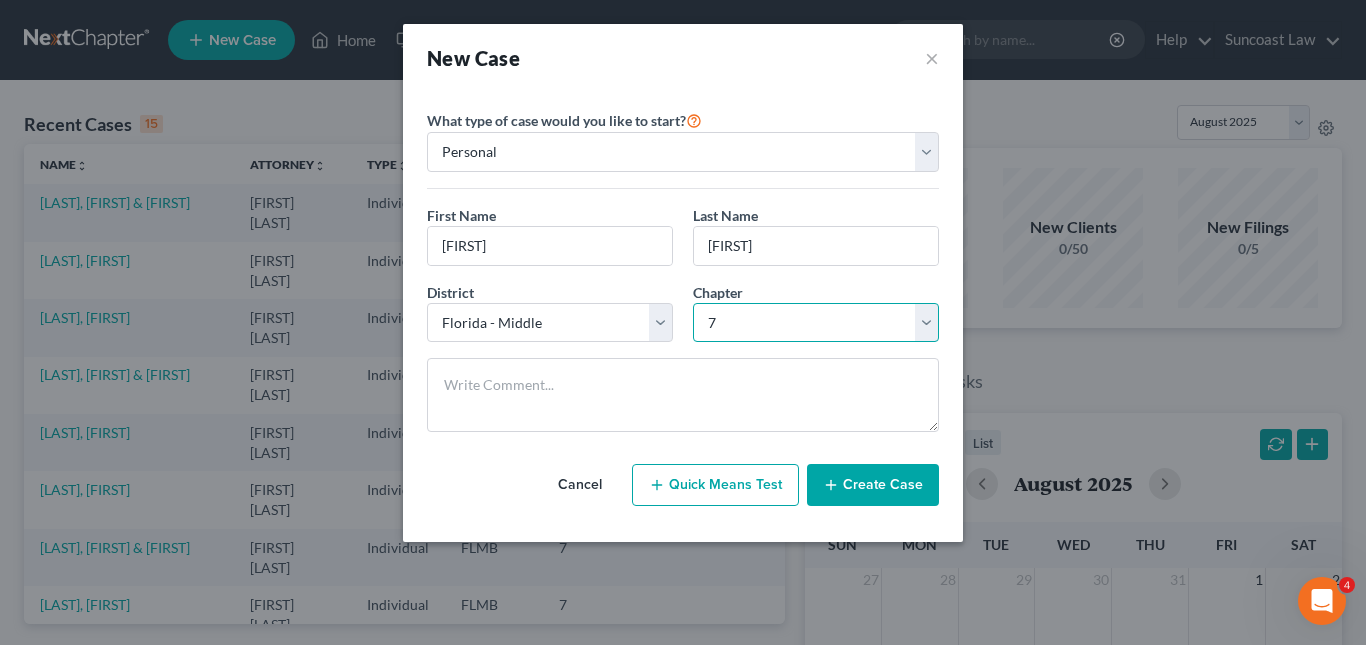 click on "Select 7 11 12 13" at bounding box center (816, 323) 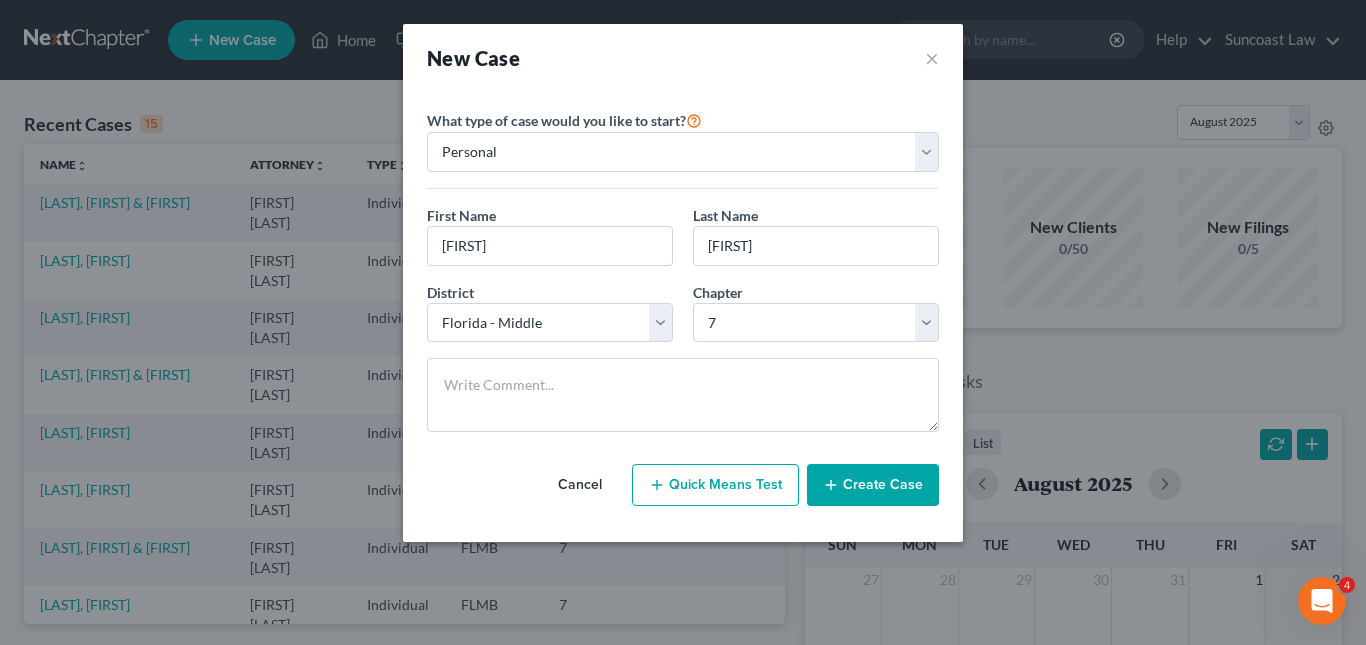 click on "Create Case" at bounding box center [873, 485] 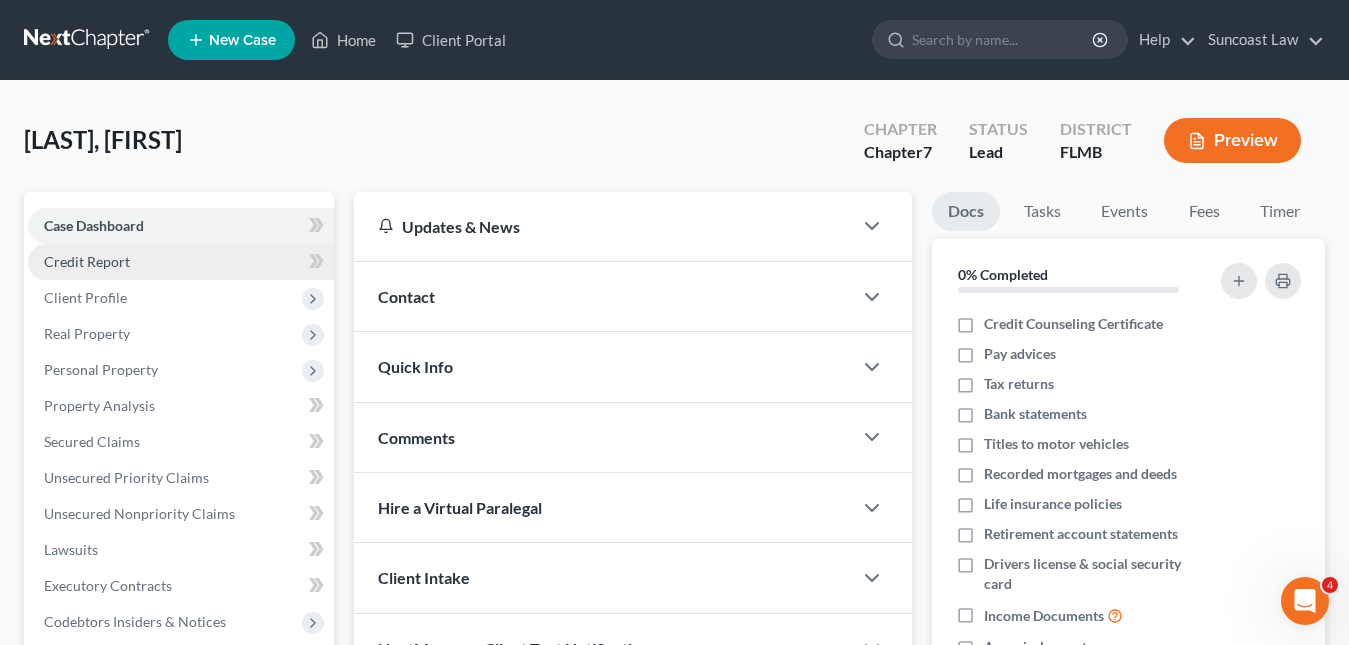 click on "Credit Report" at bounding box center (181, 262) 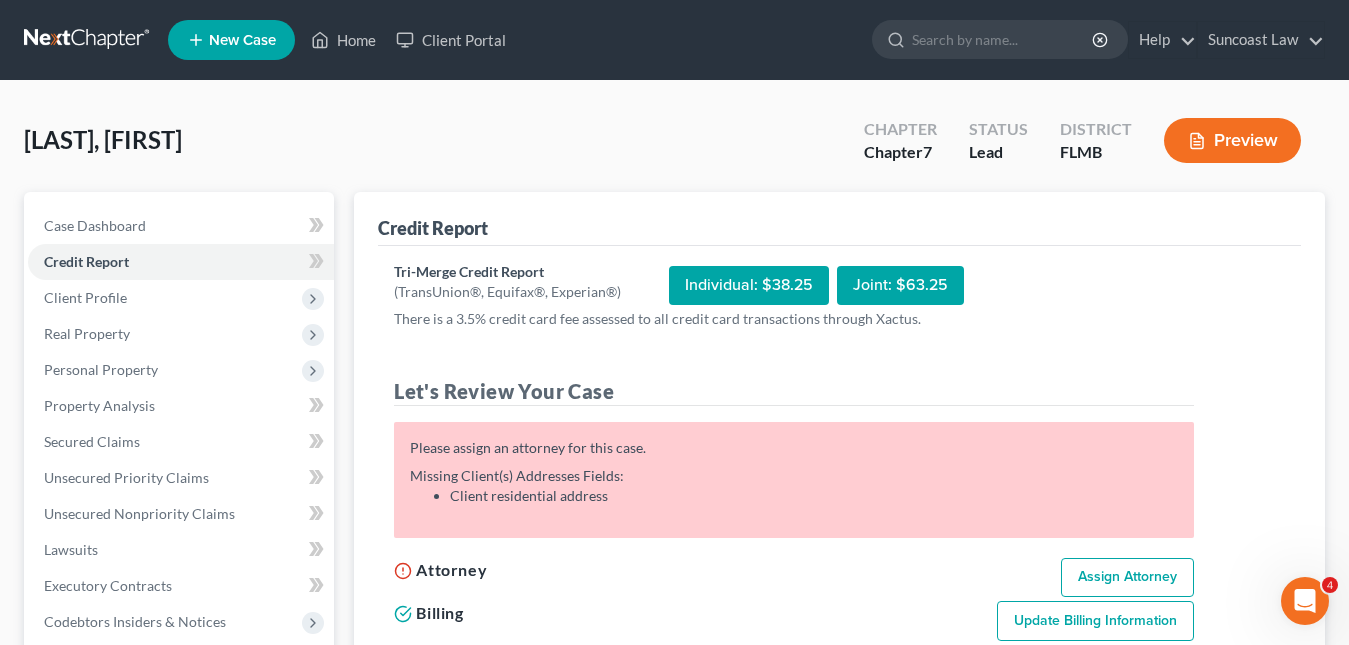 click on "Assign Attorney" at bounding box center (1127, 578) 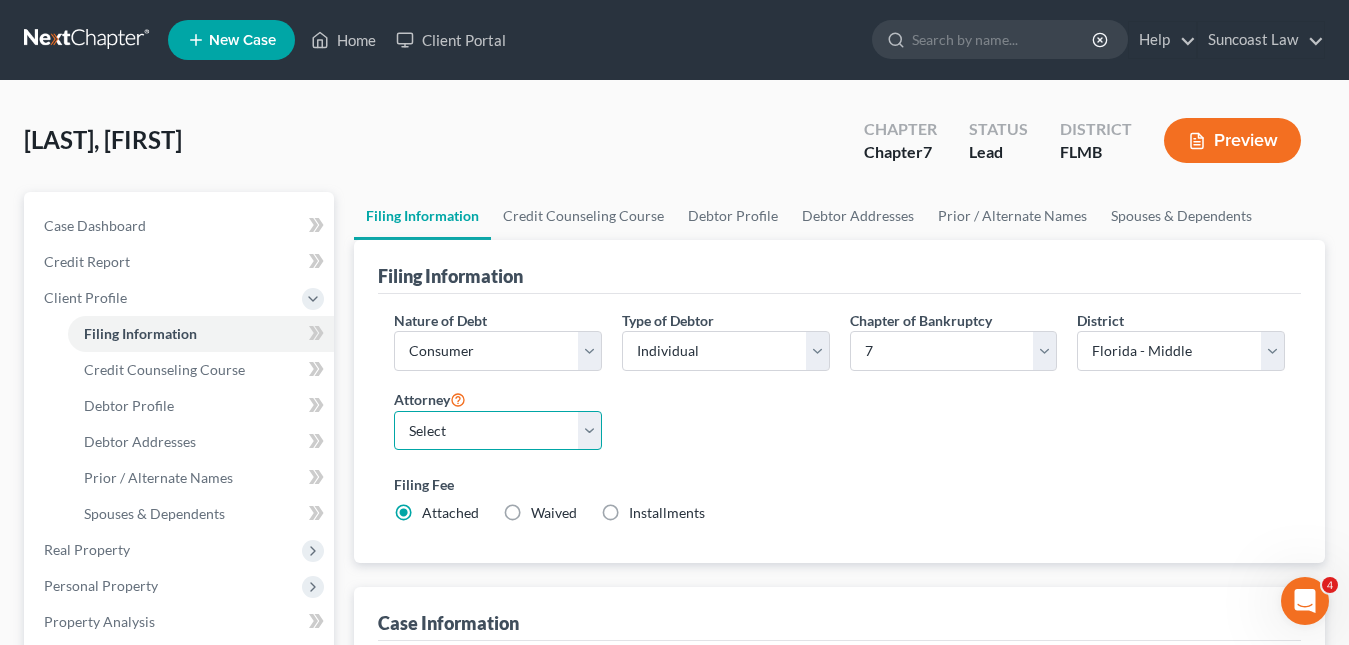 click on "Select" at bounding box center [498, 431] 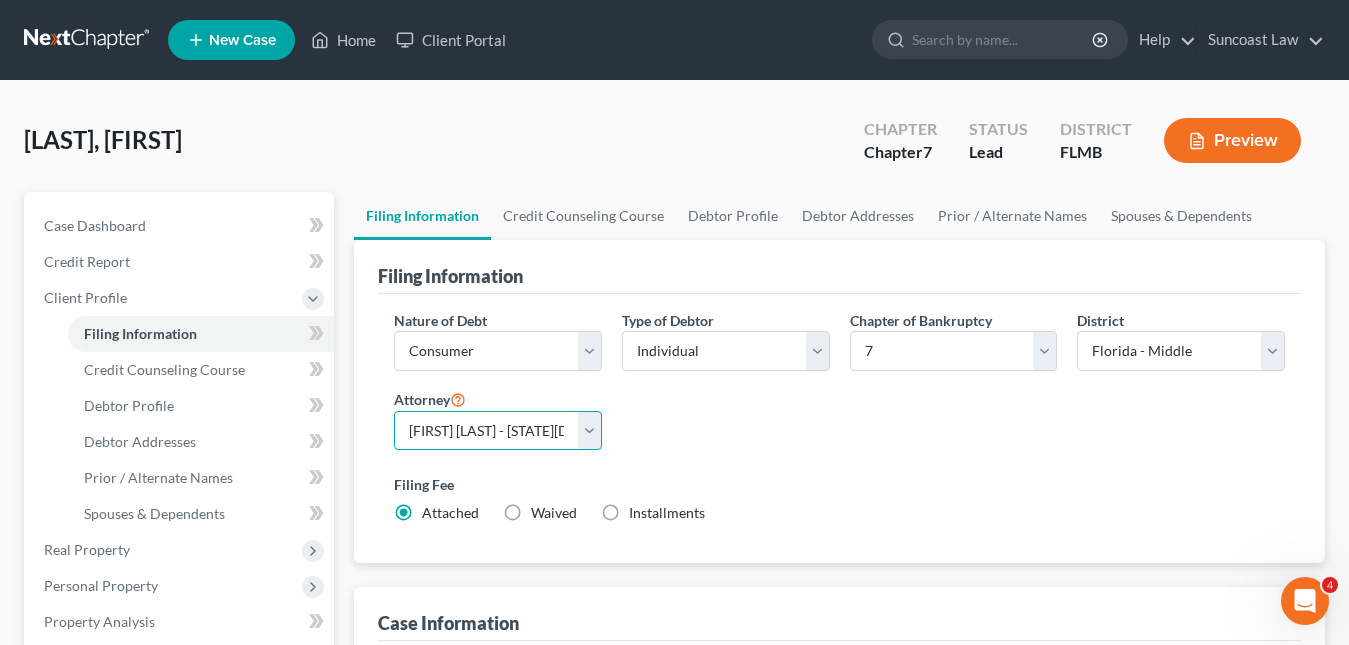 click on "Select [FIRST] [LAST] - [STATE][DEPT_CODE] [FIRST] [LAST] - [STATE][DEPT_CODE]" at bounding box center (498, 431) 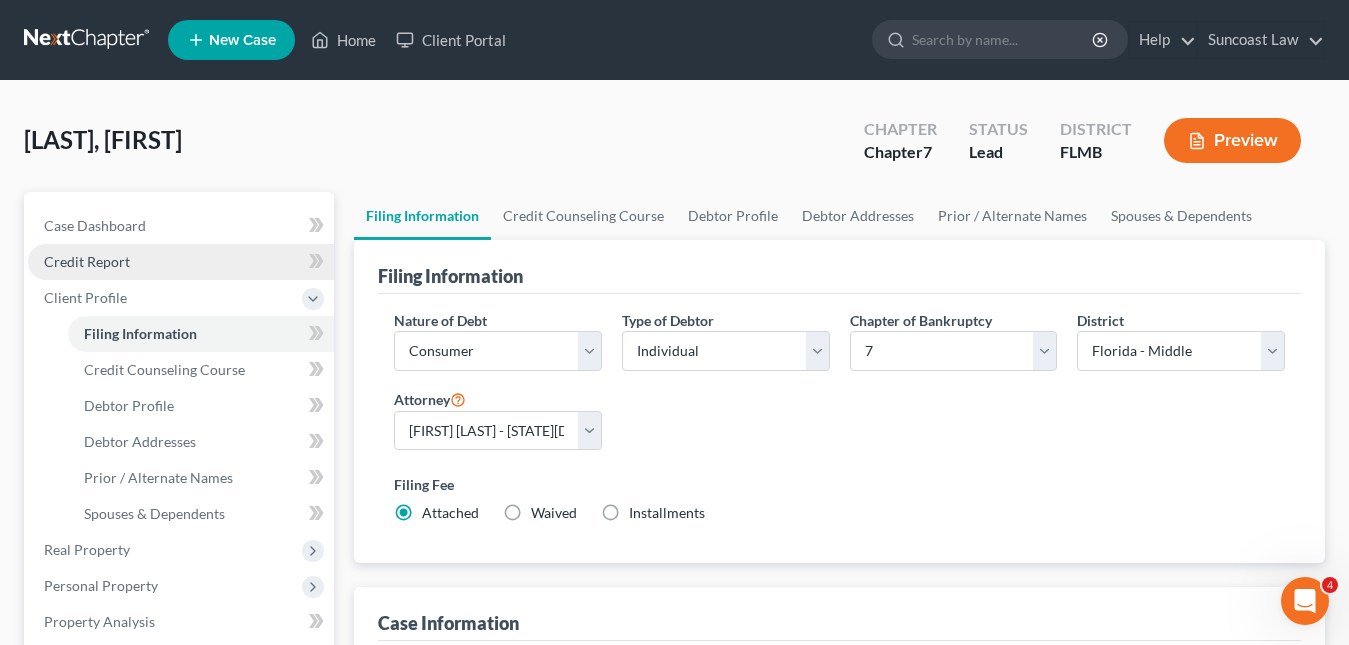 click on "Credit Report" at bounding box center (87, 261) 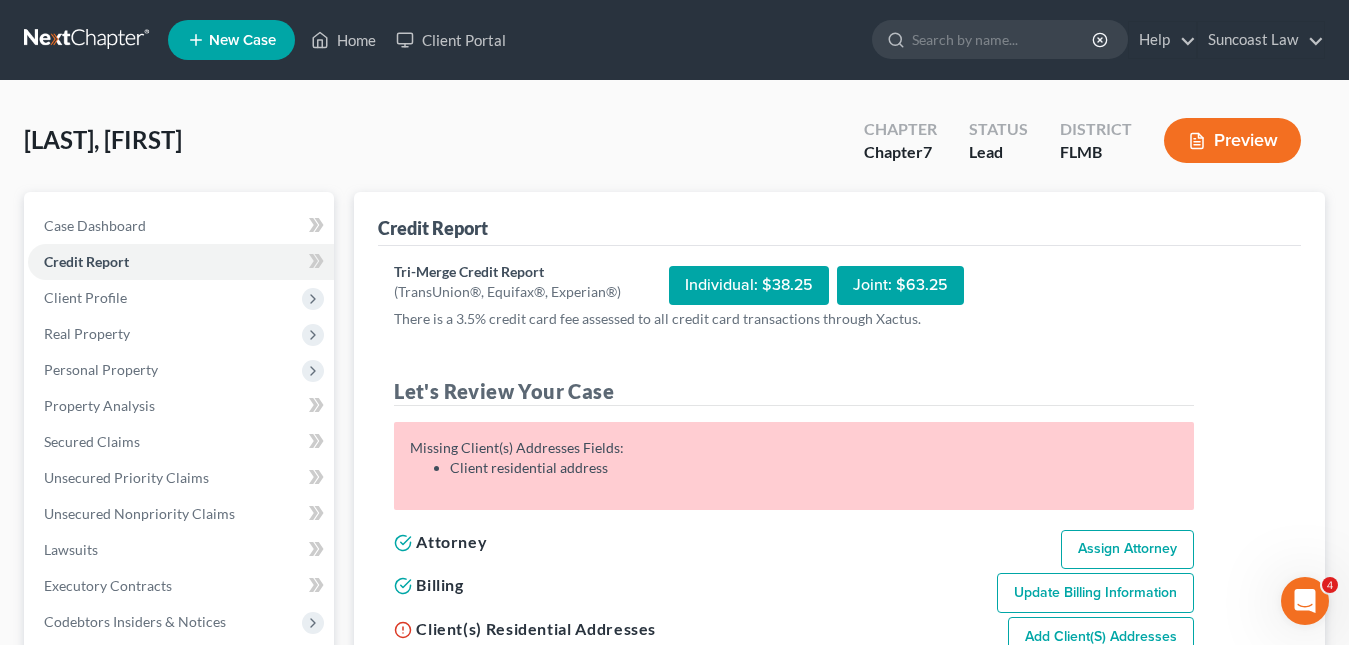 scroll, scrollTop: 200, scrollLeft: 0, axis: vertical 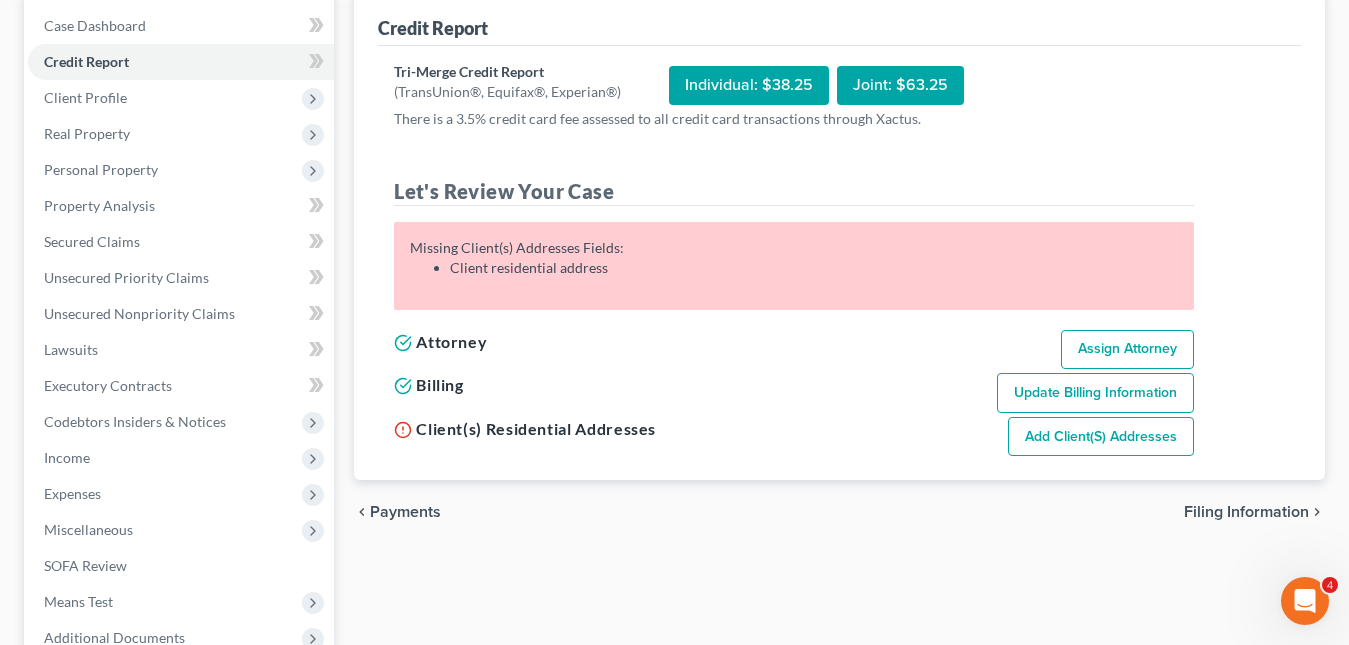 click on "Add Client(s) Addresses" at bounding box center (1101, 437) 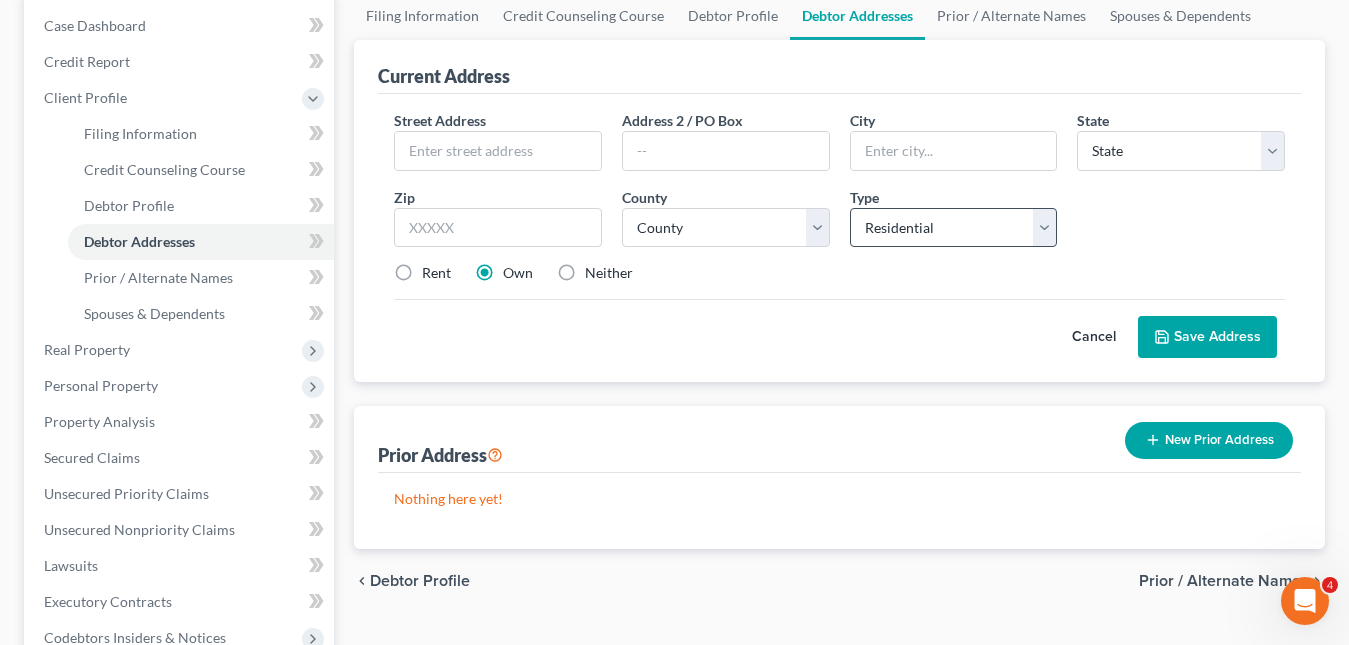 scroll, scrollTop: 0, scrollLeft: 0, axis: both 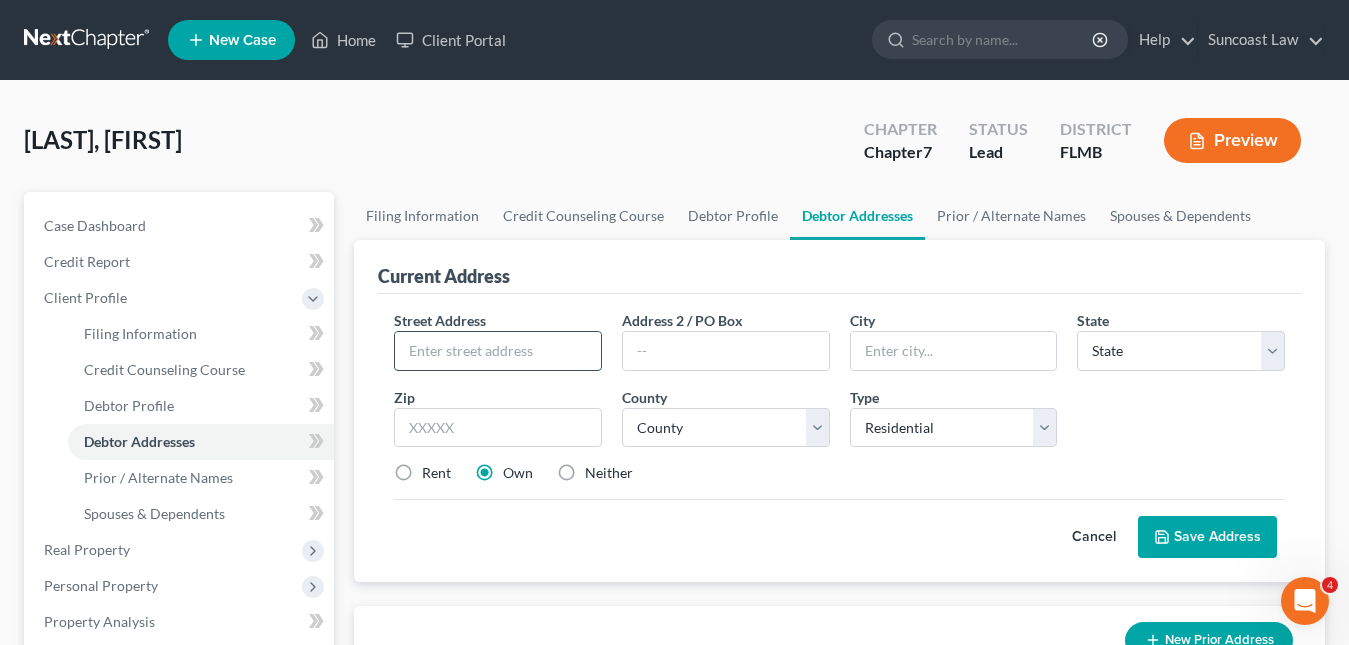 click at bounding box center [498, 351] 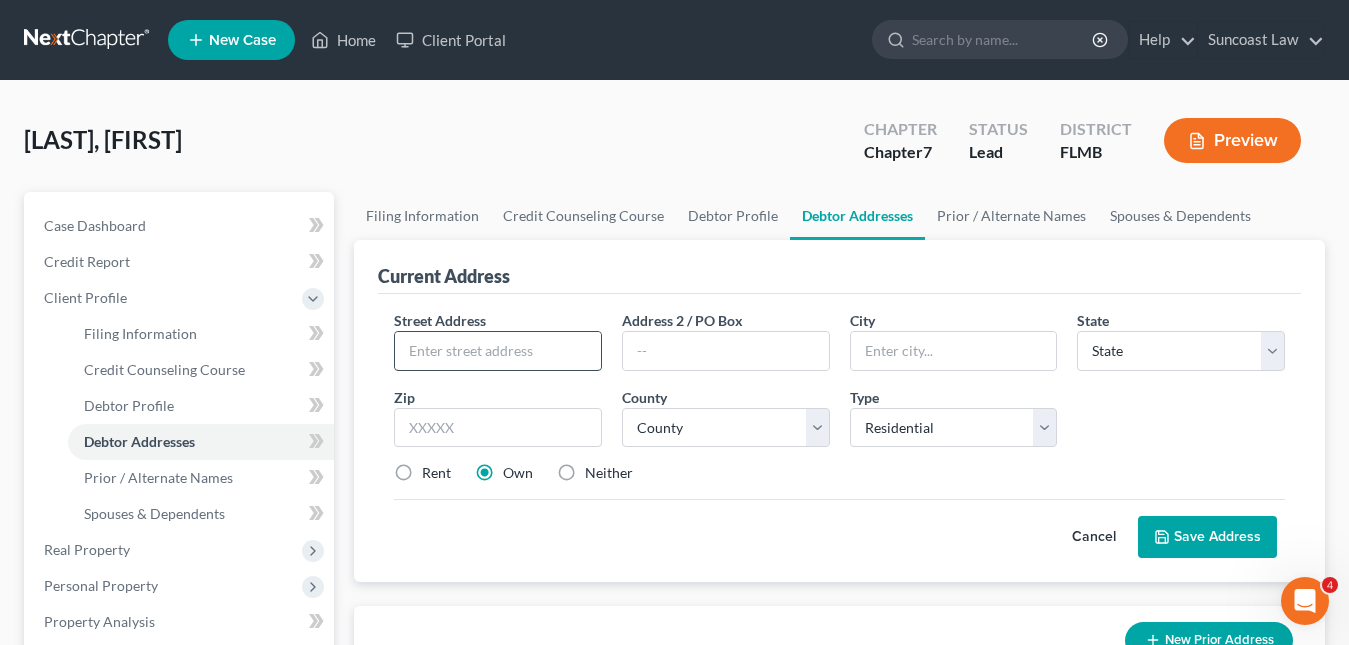 paste on "[NUMBER] [STREET]" 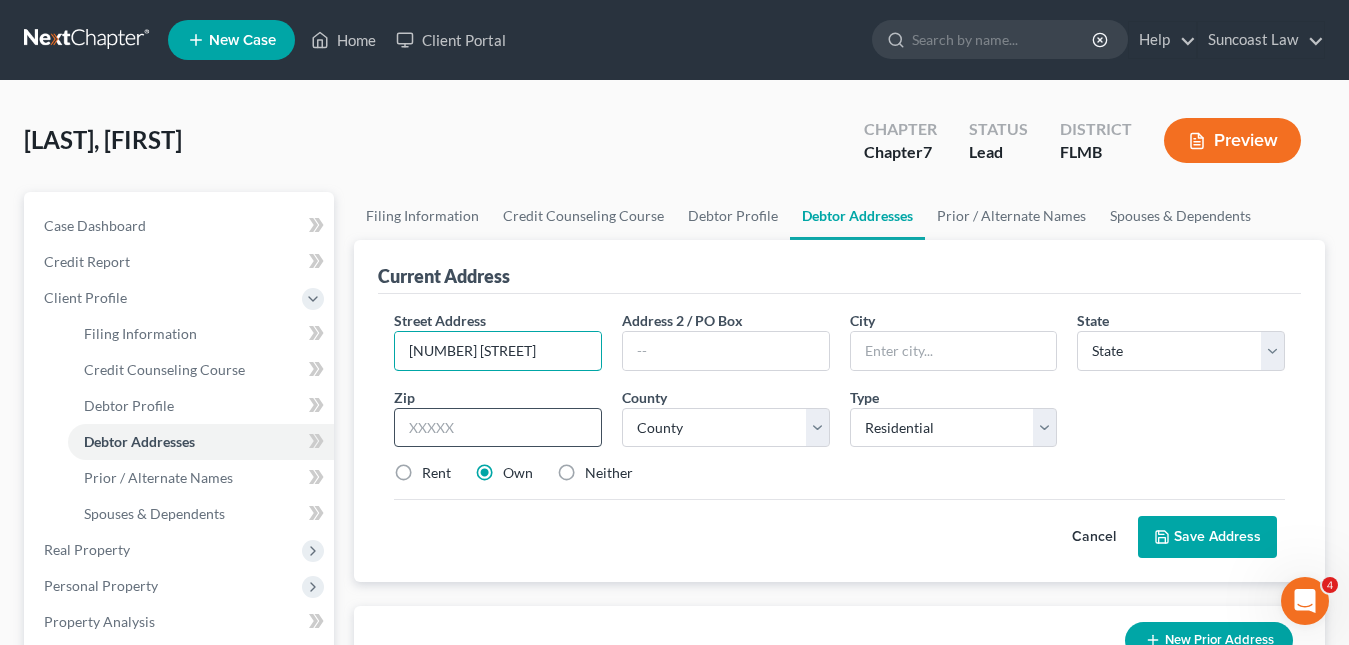 type on "[NUMBER] [STREET]" 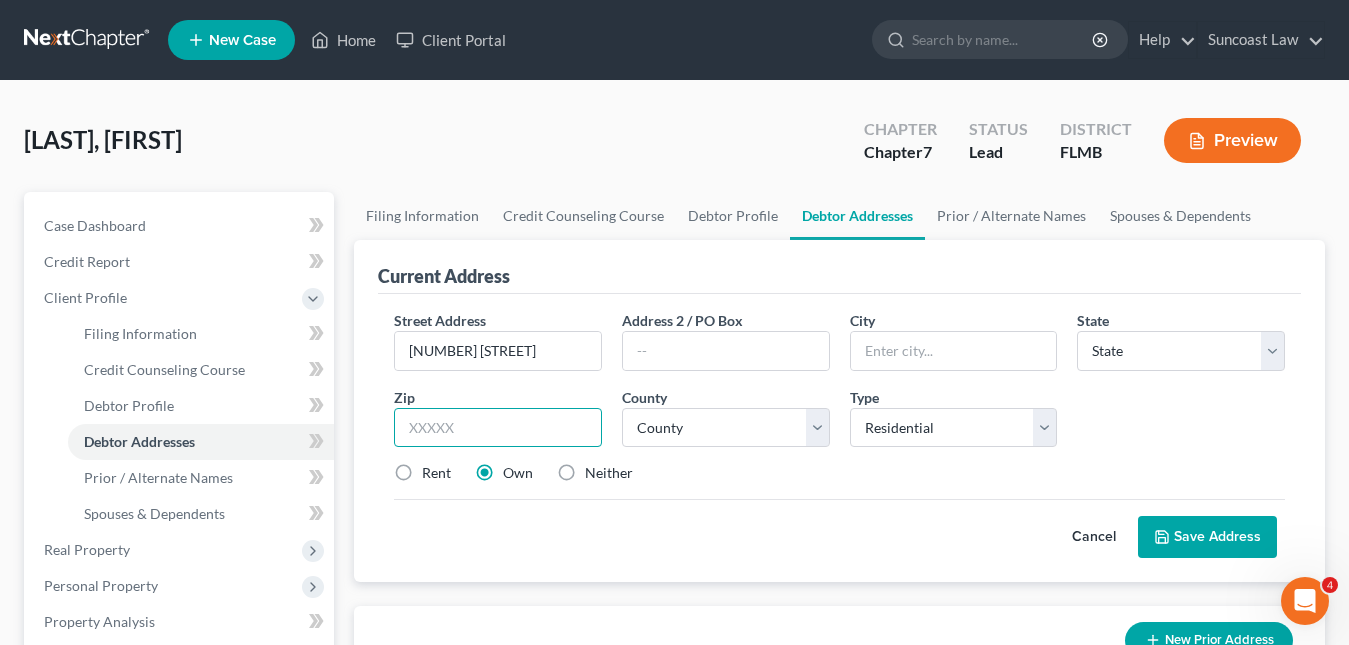 click at bounding box center (498, 428) 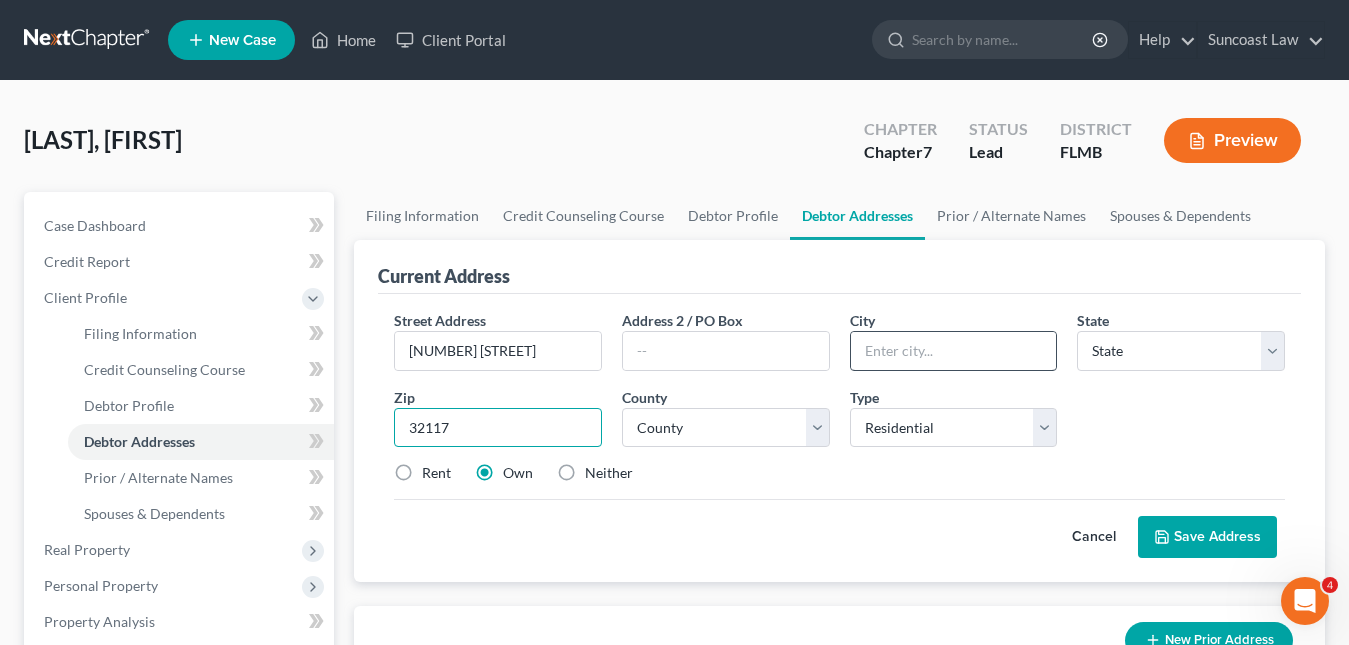 type on "32117" 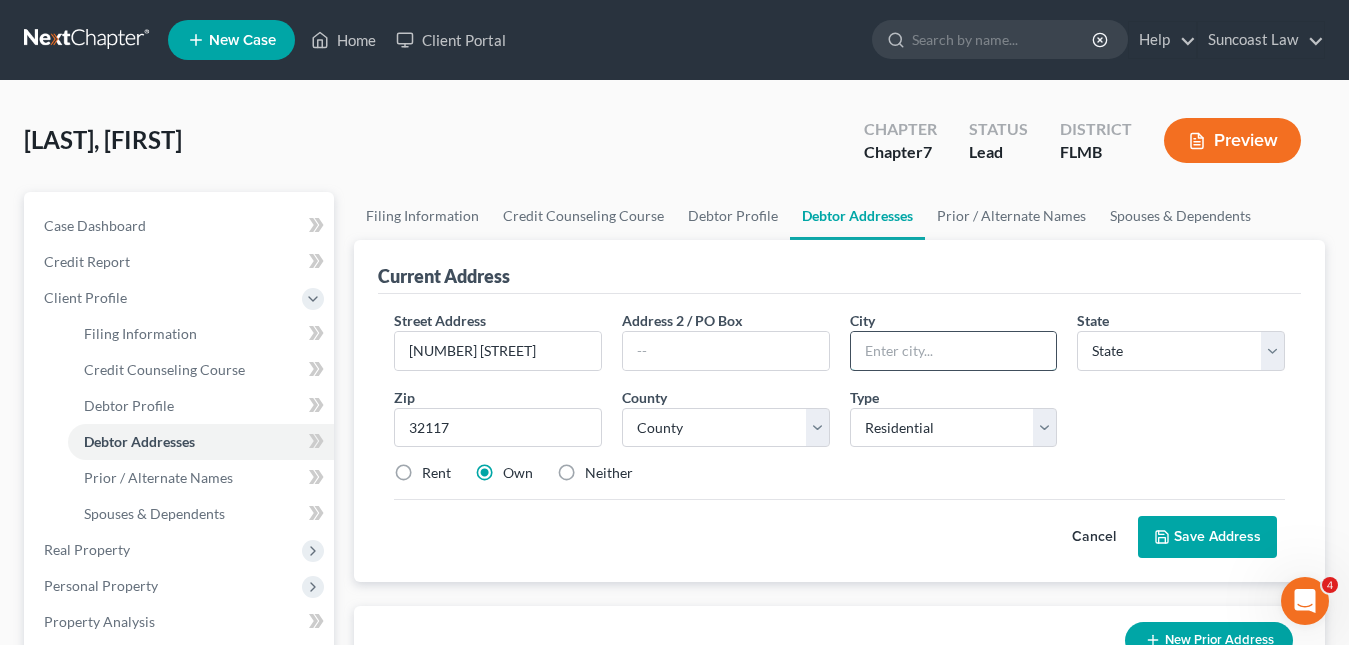 type on "[CITY]" 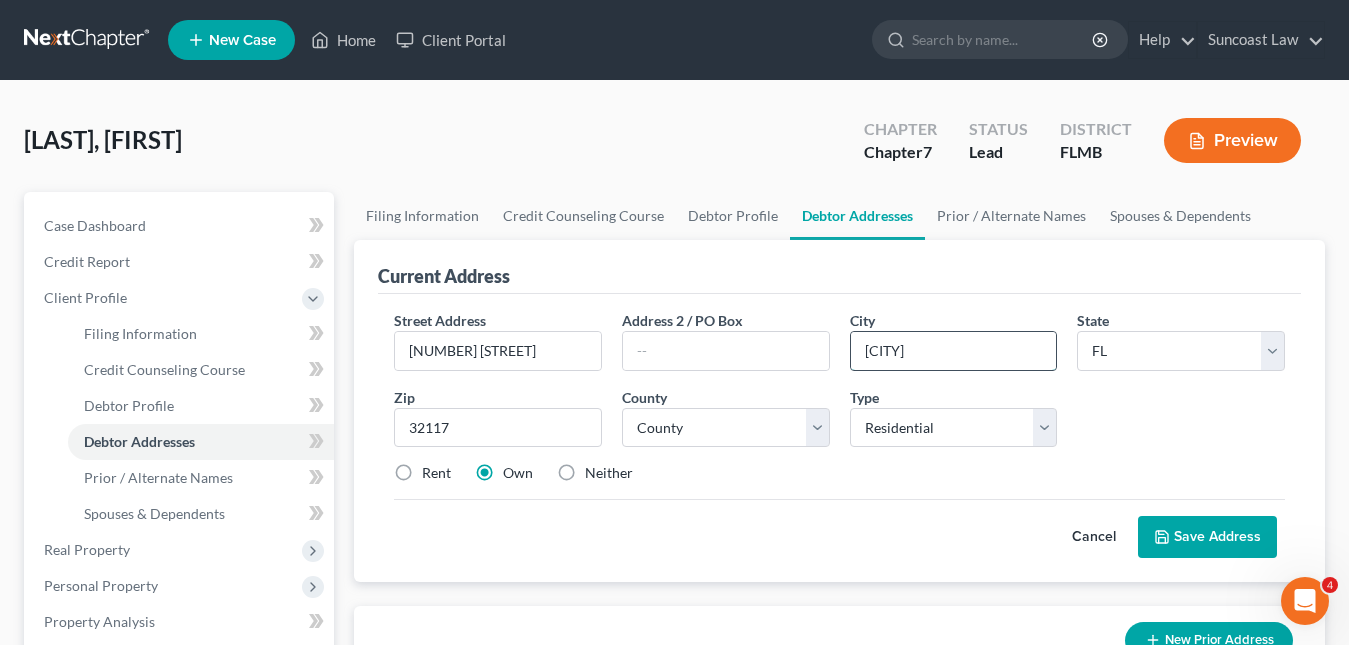click on "[CITY]" at bounding box center (954, 351) 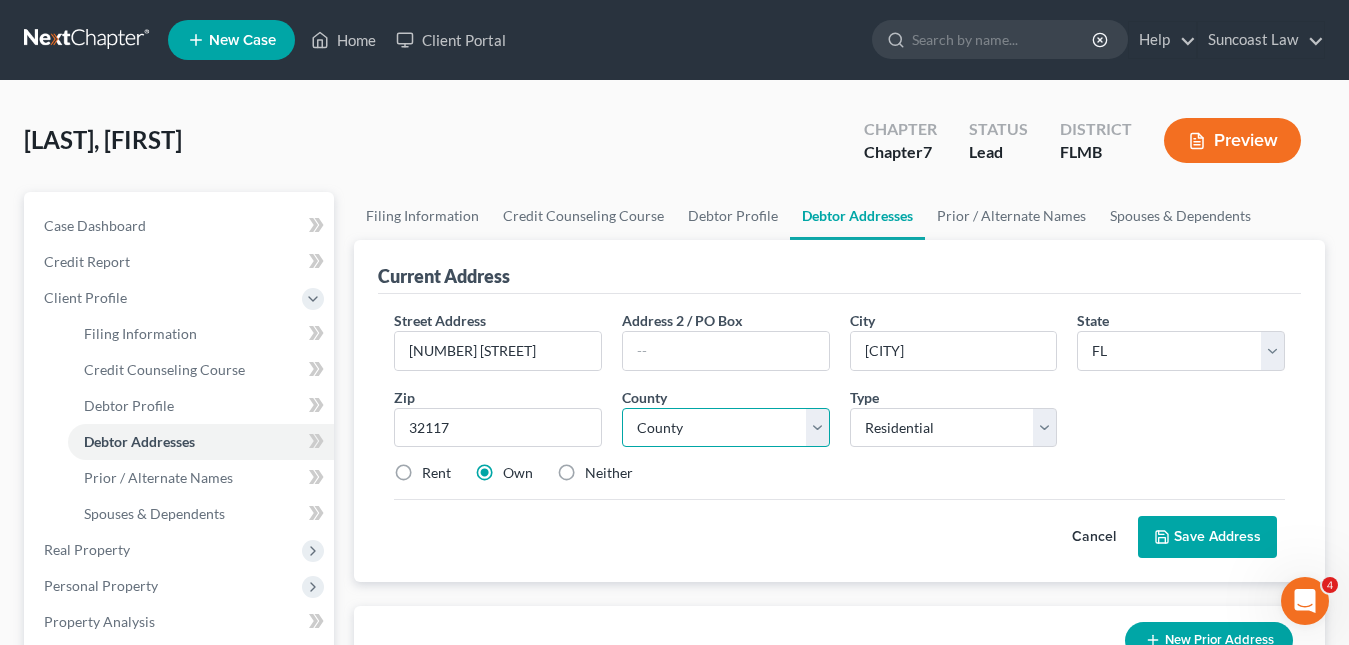 click on "County" at bounding box center (726, 428) 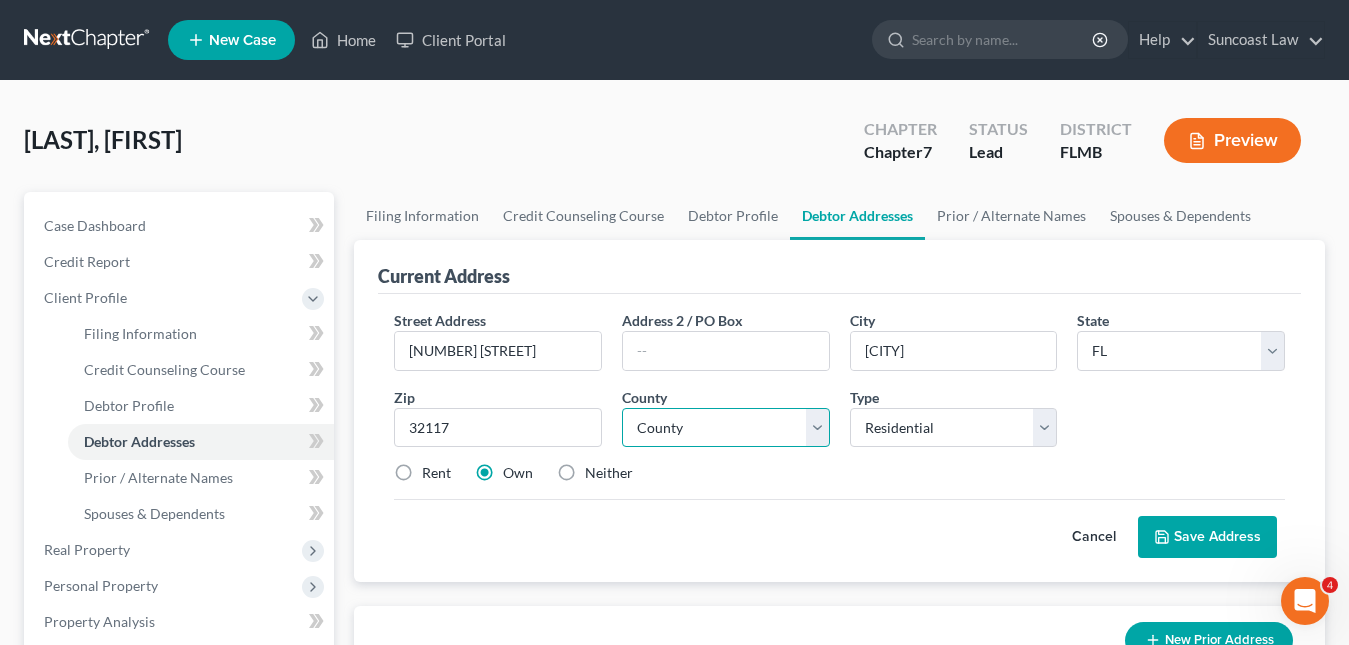 click on "County Alachua County Baker County Bay County Bradford County Brevard County Broward County Calhoun County Charlotte County Citrus County Clay County Collier County Columbia County DeSoto County Dixie County Duval County Escambia County Flagler County Franklin County Gadsden County Gilchrist County Glades County Gulf County Hamilton County Hardee County Hendry County Hernando County Highlands County Hillsborough County Holmes County Indian River County Jackson County Jefferson County Lafayette County Lake County Lee County Leon County Levy County Liberty County Madison County Manatee County Marion County Martin County Miami-Dade County Monroe County Nassau County Okaloosa County Okeechobee County Orange County Osceola County Palm Beach County Pasco County Pinellas County Polk County Putnam County Santa Rosa County Sarasota County Seminole County St. Johns County St. Lucie County Sumter County Suwannee County Taylor County Union County Volusia County Wakulla County Walton County Washington County" at bounding box center [726, 428] 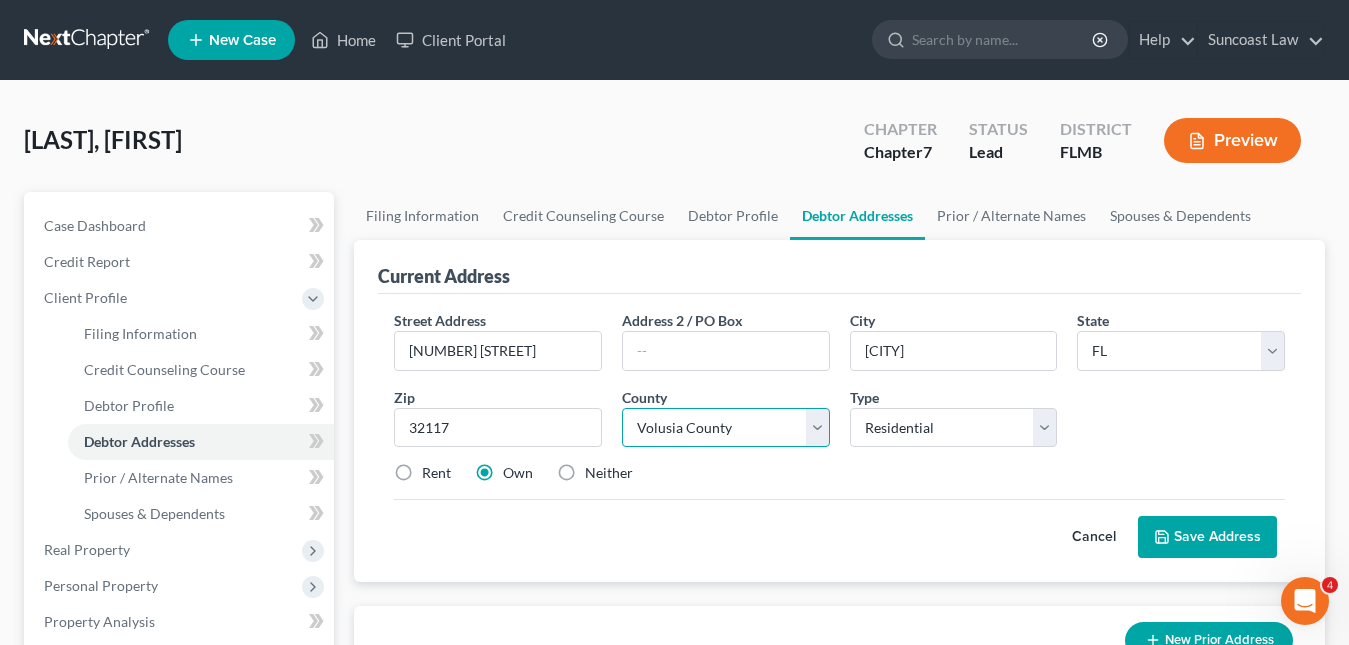 click on "County Alachua County Baker County Bay County Bradford County Brevard County Broward County Calhoun County Charlotte County Citrus County Clay County Collier County Columbia County DeSoto County Dixie County Duval County Escambia County Flagler County Franklin County Gadsden County Gilchrist County Glades County Gulf County Hamilton County Hardee County Hendry County Hernando County Highlands County Hillsborough County Holmes County Indian River County Jackson County Jefferson County Lafayette County Lake County Lee County Leon County Levy County Liberty County Madison County Manatee County Marion County Martin County Miami-Dade County Monroe County Nassau County Okaloosa County Okeechobee County Orange County Osceola County Palm Beach County Pasco County Pinellas County Polk County Putnam County Santa Rosa County Sarasota County Seminole County St. Johns County St. Lucie County Sumter County Suwannee County Taylor County Union County Volusia County Wakulla County Walton County Washington County" at bounding box center [726, 428] 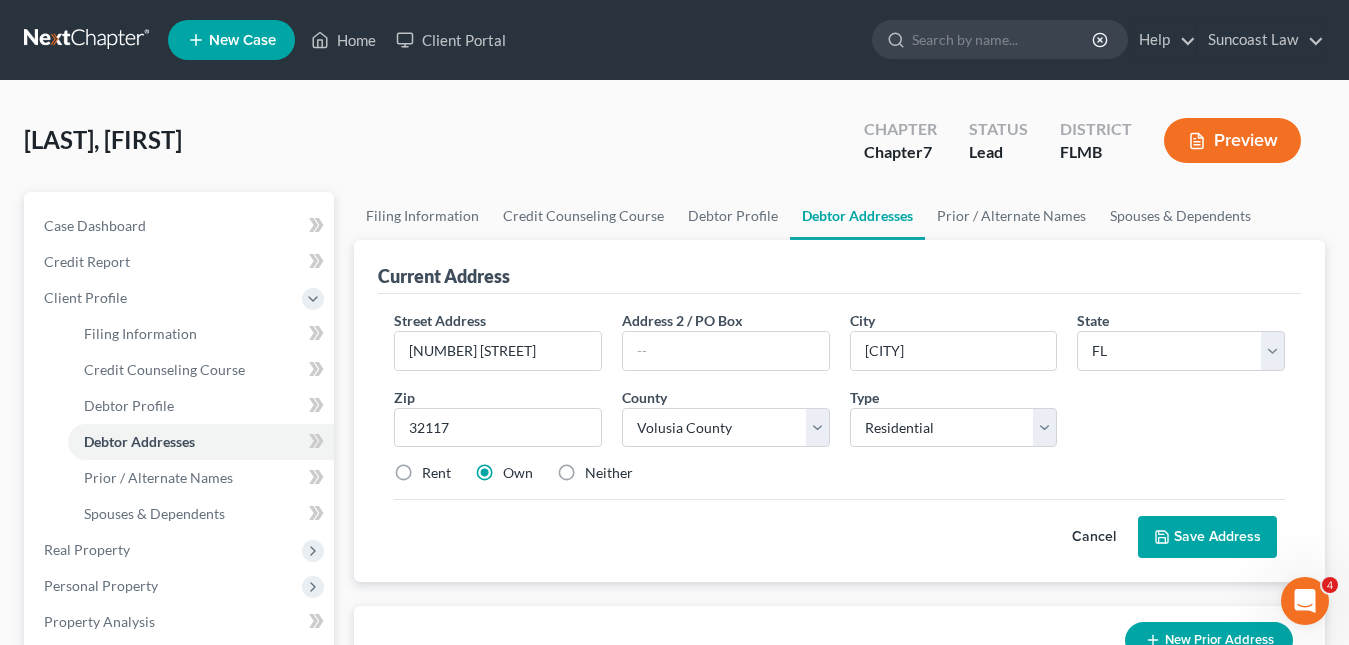 click on "Save Address" at bounding box center [1207, 537] 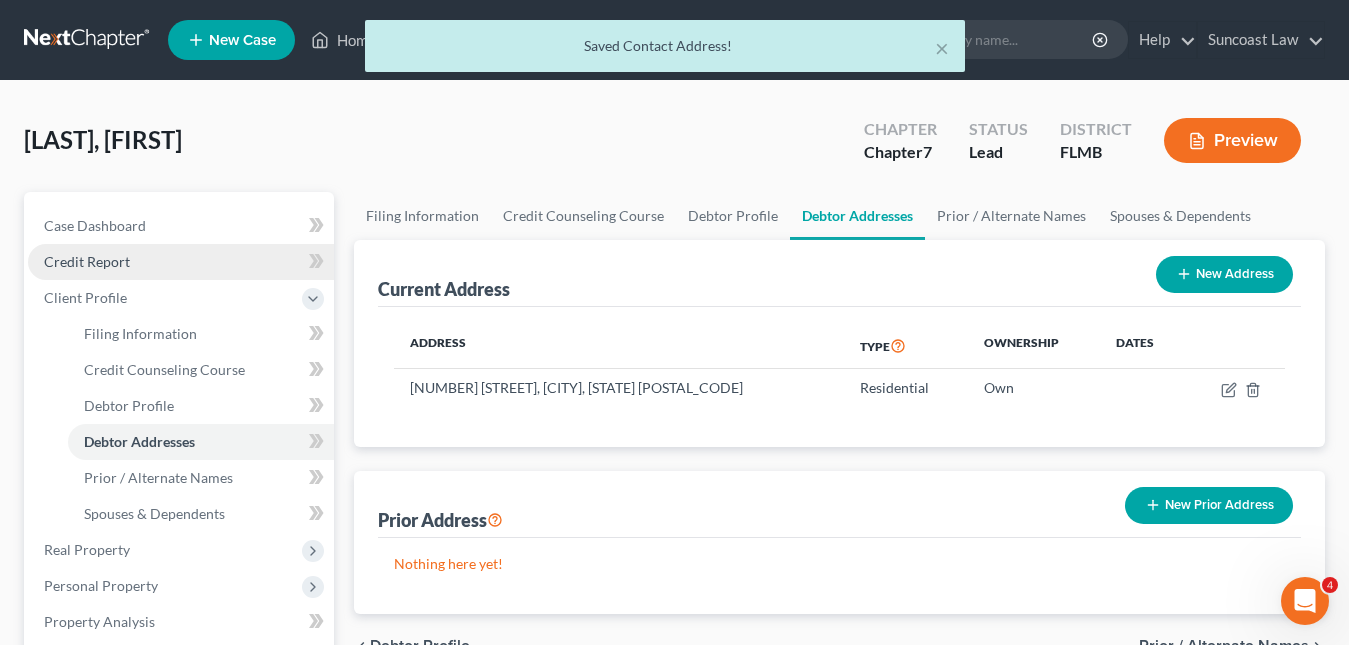 click on "Credit Report" at bounding box center (87, 261) 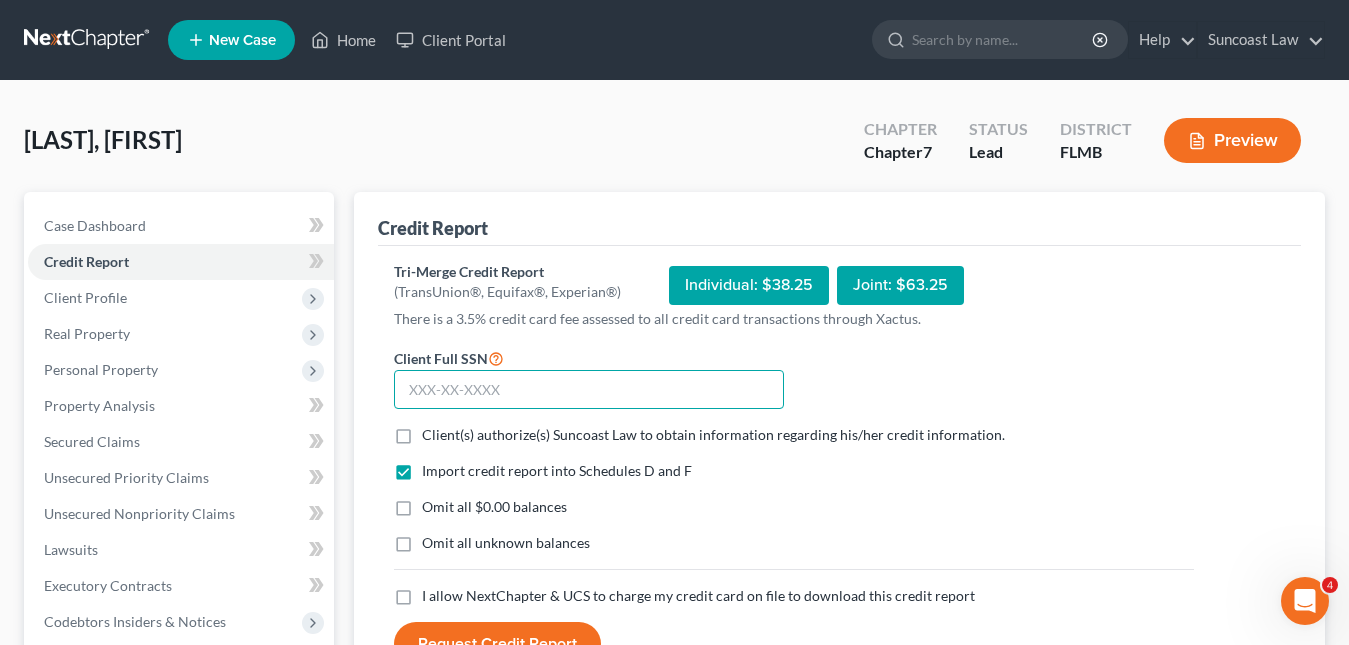 click at bounding box center (589, 390) 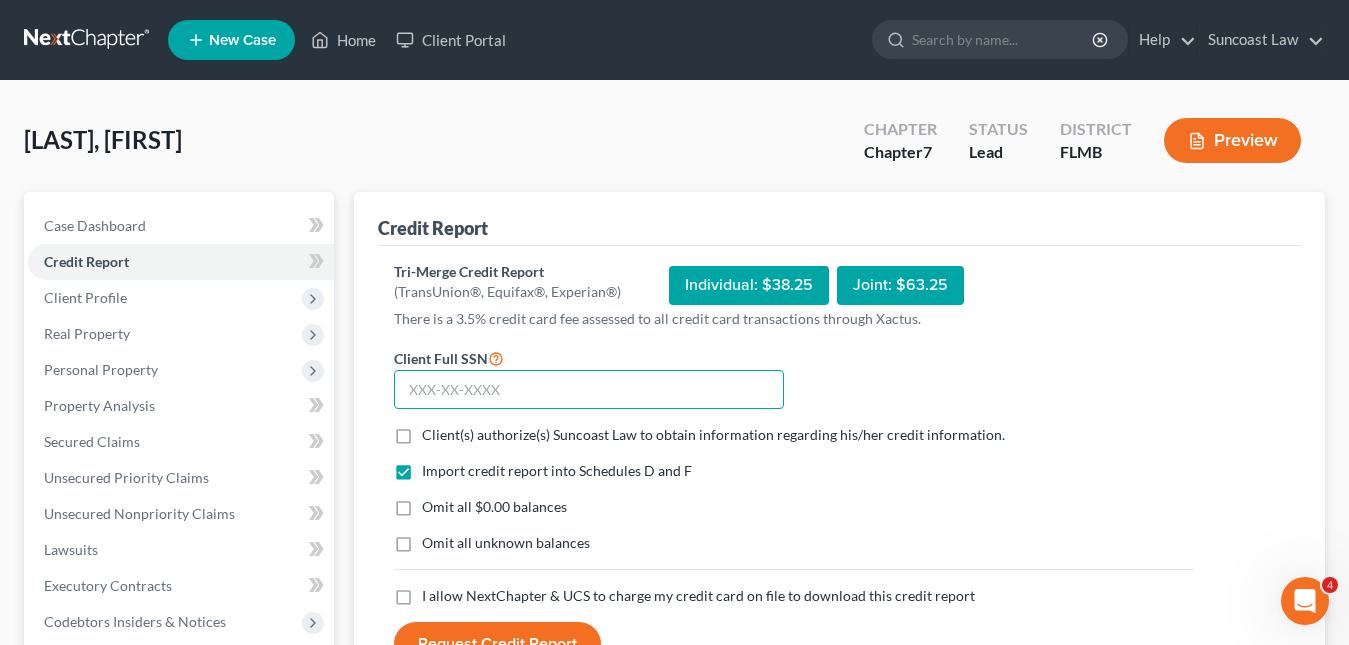paste on "[SSN]" 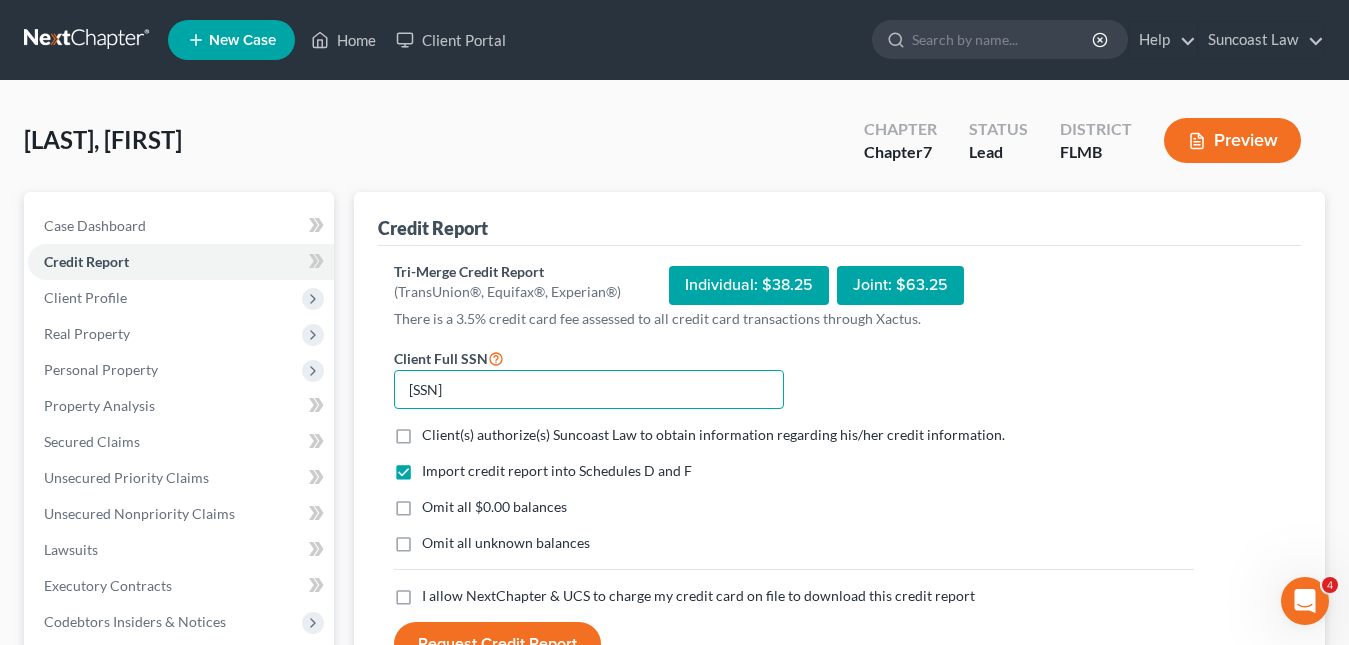 type on "[SSN]" 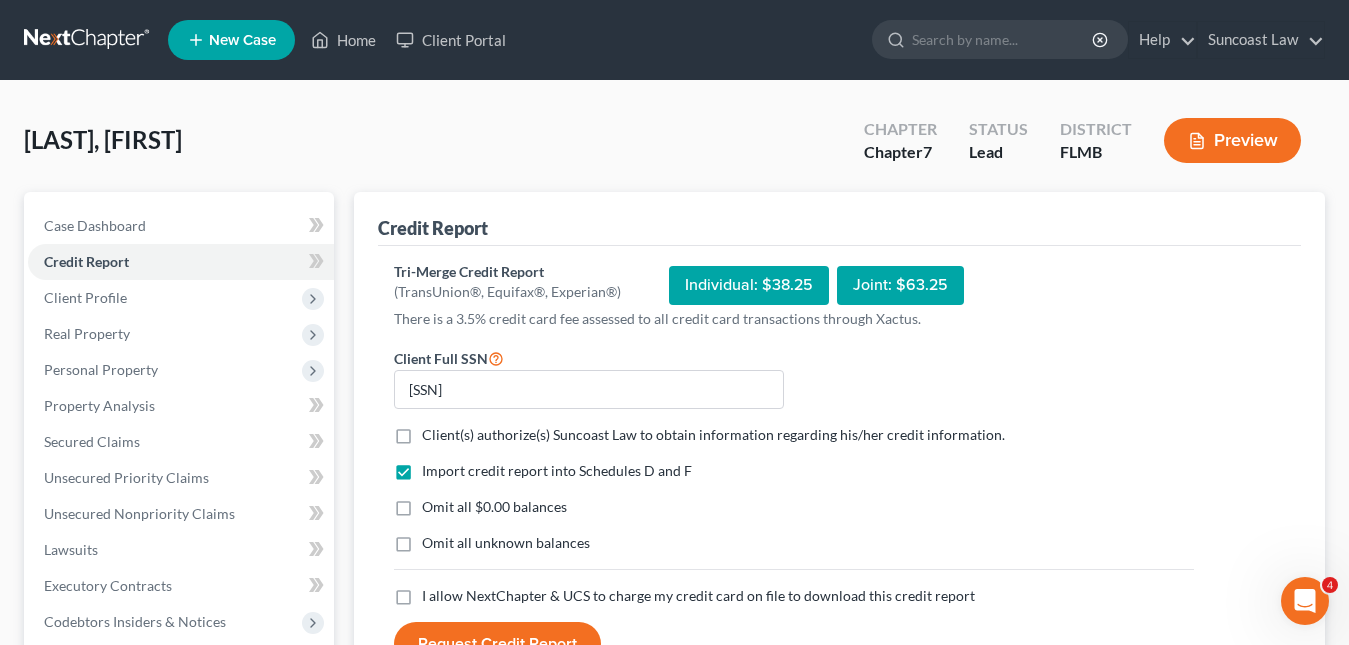 click on "Client(s) authorize(s) Suncoast Law to obtain information regarding his/her credit information.
*" at bounding box center [713, 435] 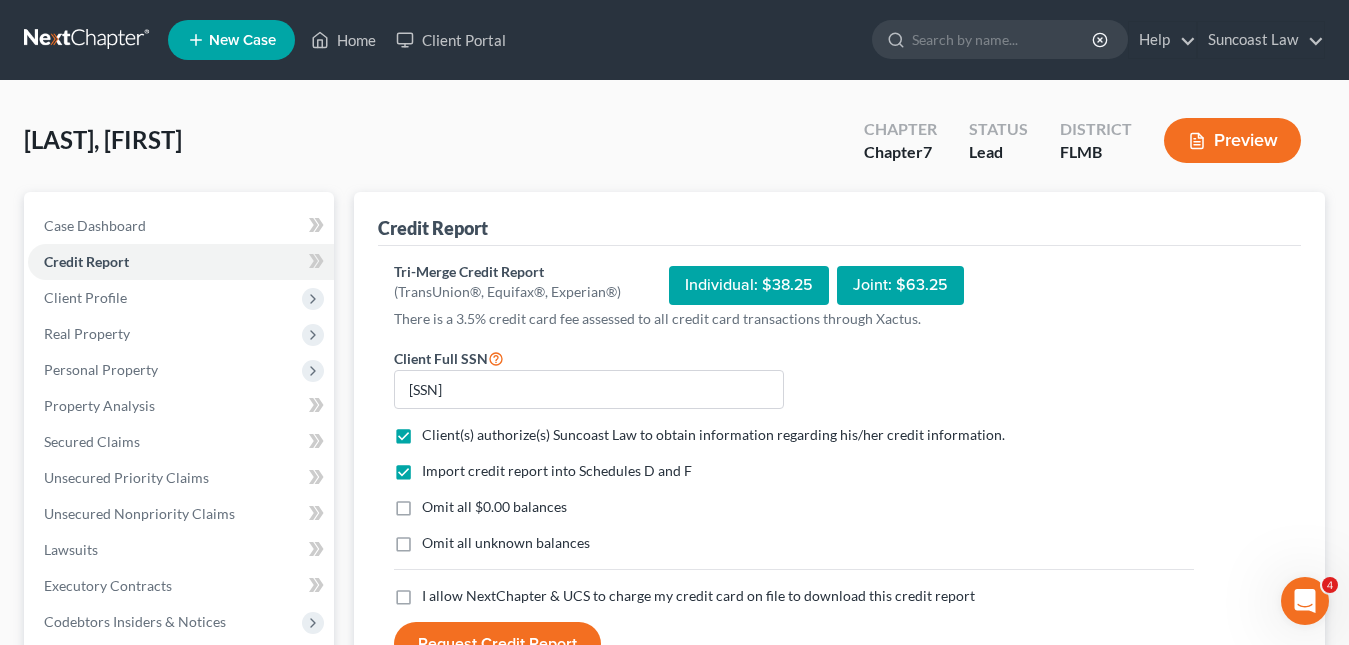 scroll, scrollTop: 100, scrollLeft: 0, axis: vertical 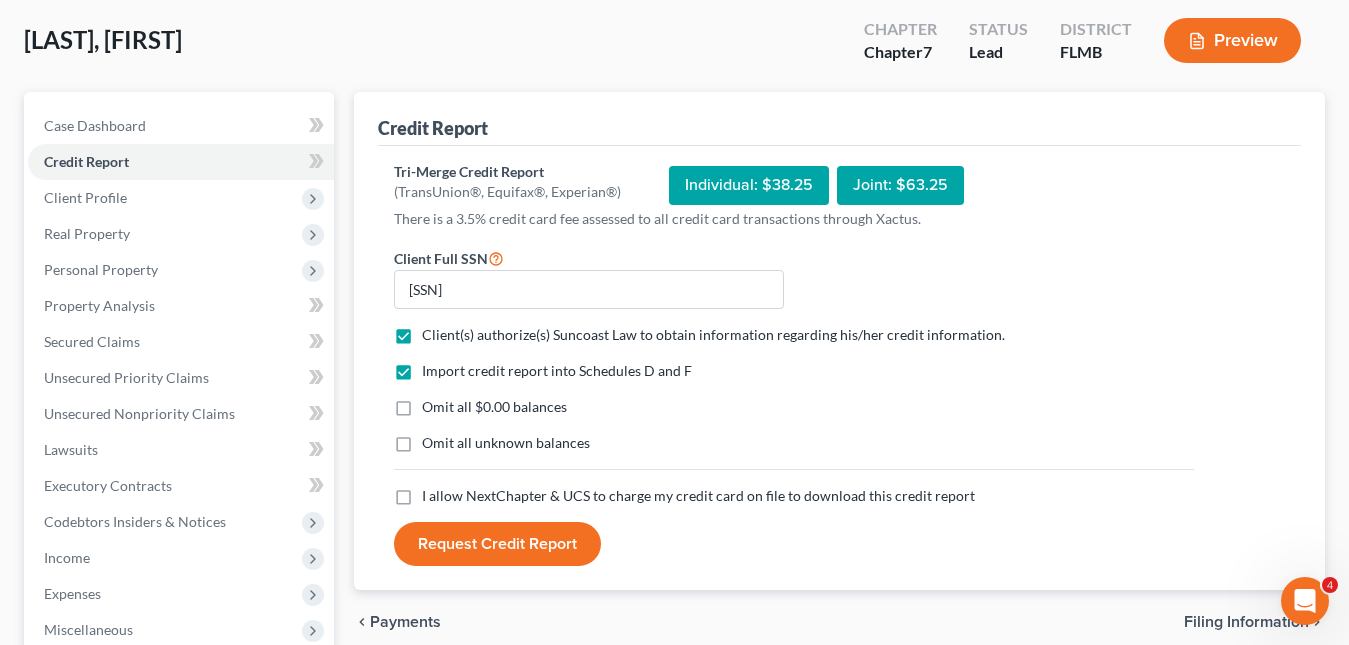 click on "I allow NextChapter & UCS to charge my credit card on file to download this credit report
*" at bounding box center [698, 496] 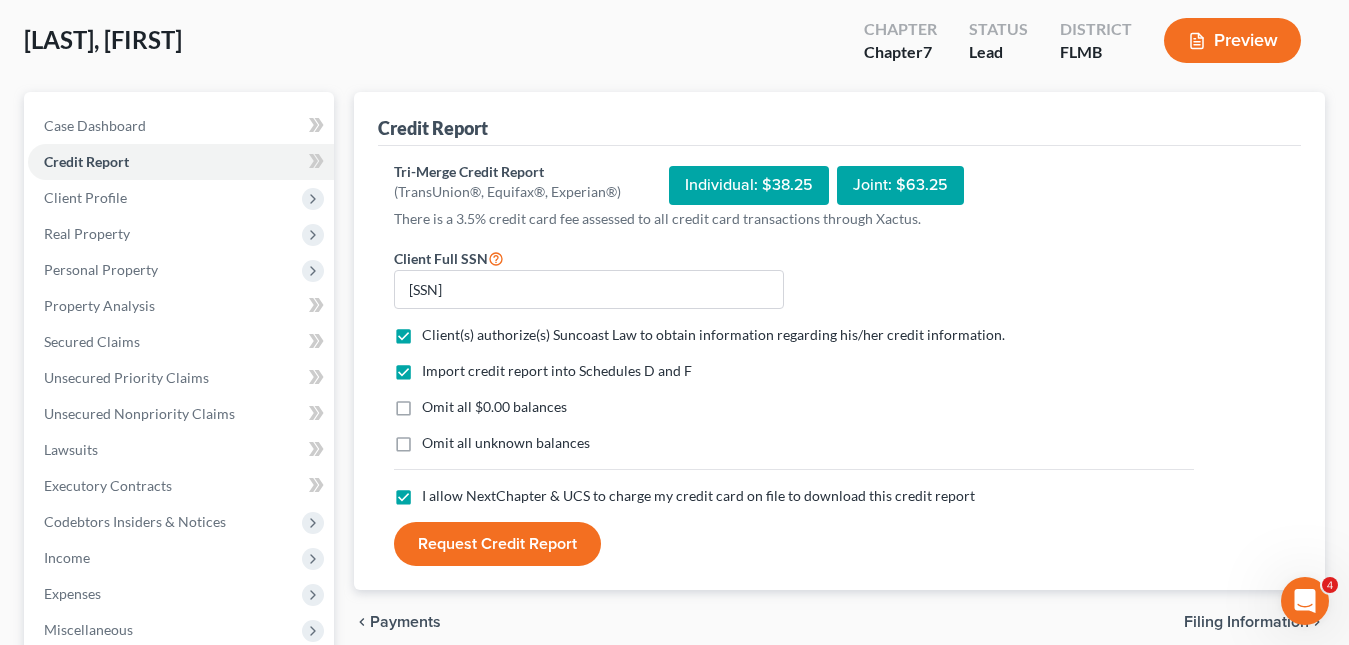 click on "Request Credit Report" at bounding box center (497, 544) 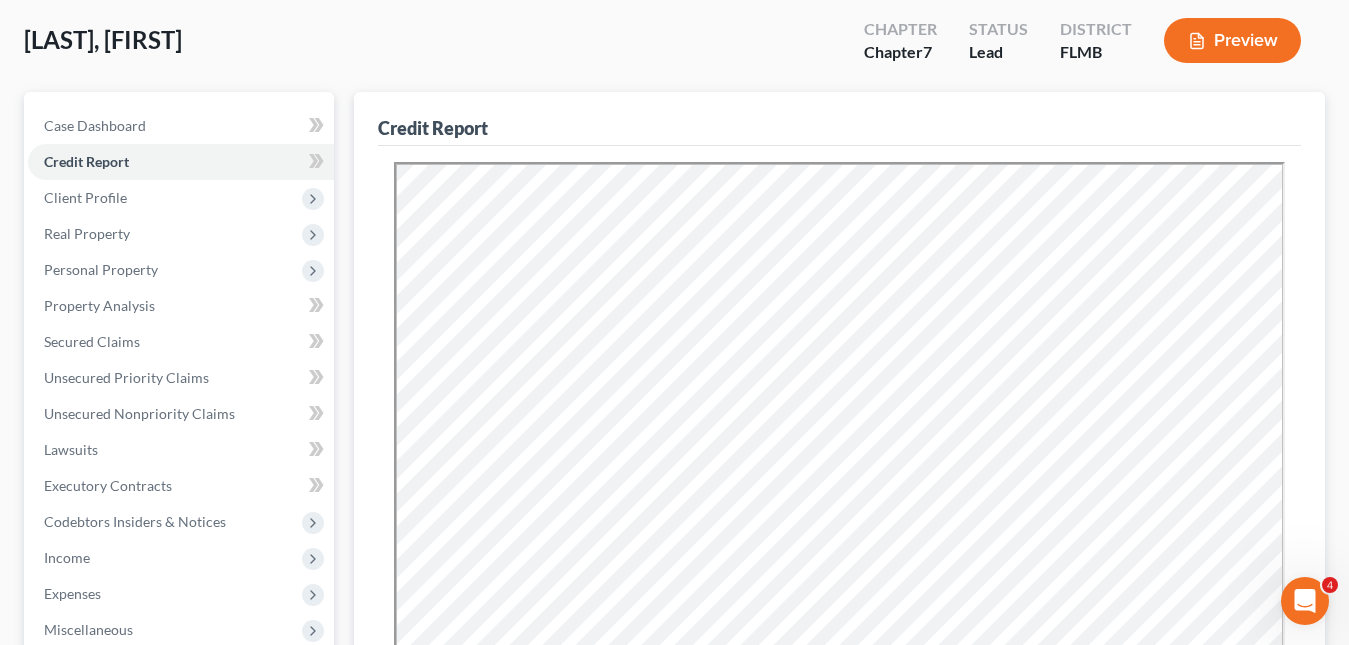 scroll, scrollTop: 0, scrollLeft: 0, axis: both 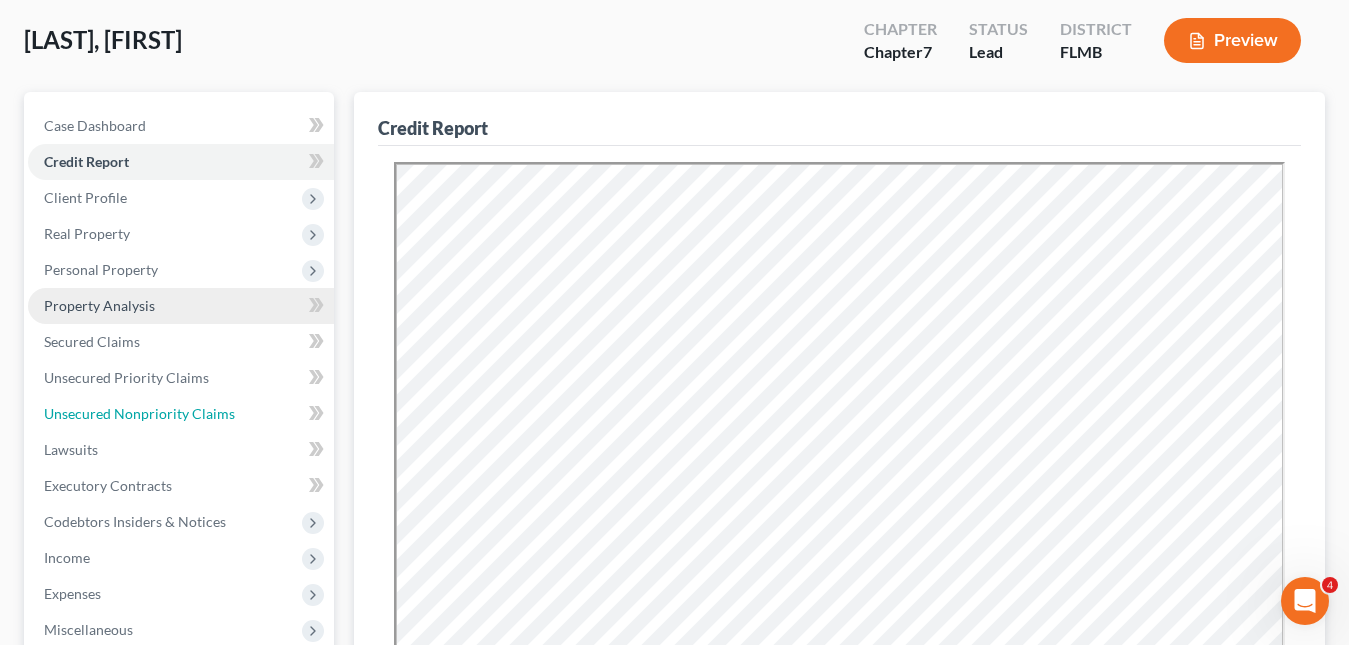 drag, startPoint x: 161, startPoint y: 413, endPoint x: 158, endPoint y: 400, distance: 13.341664 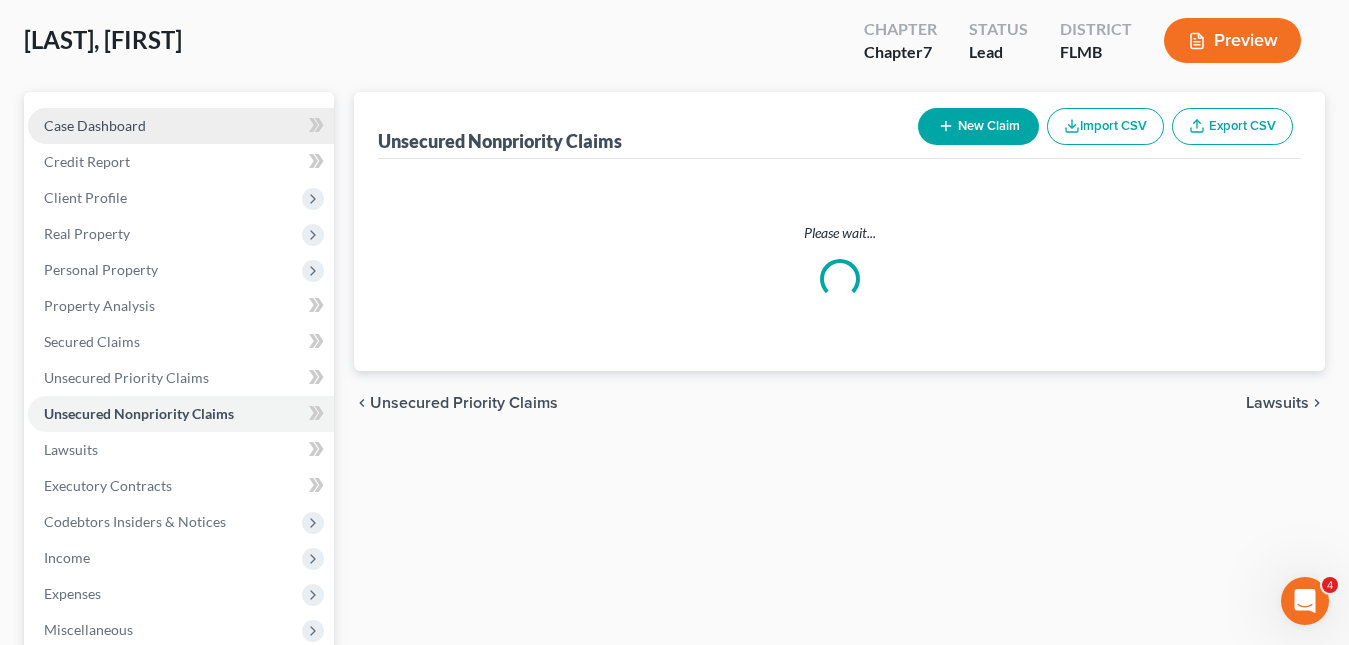 scroll, scrollTop: 0, scrollLeft: 0, axis: both 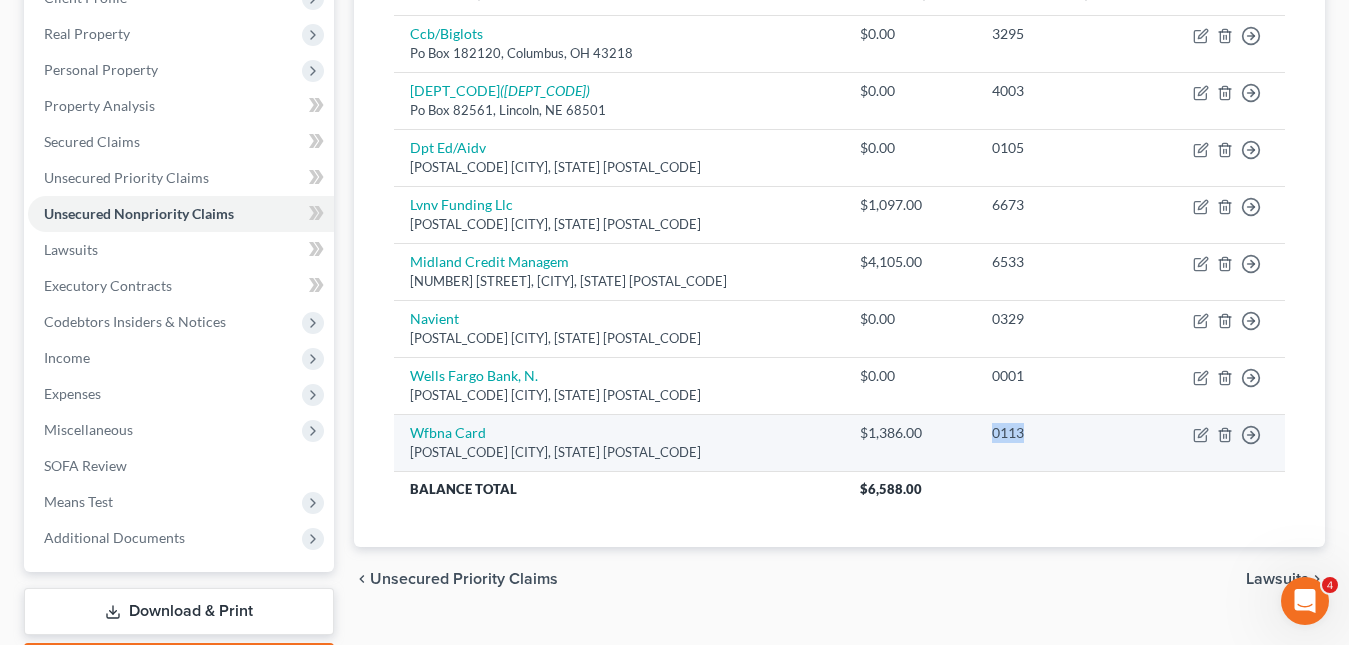 drag, startPoint x: 995, startPoint y: 427, endPoint x: 947, endPoint y: 430, distance: 48.09366 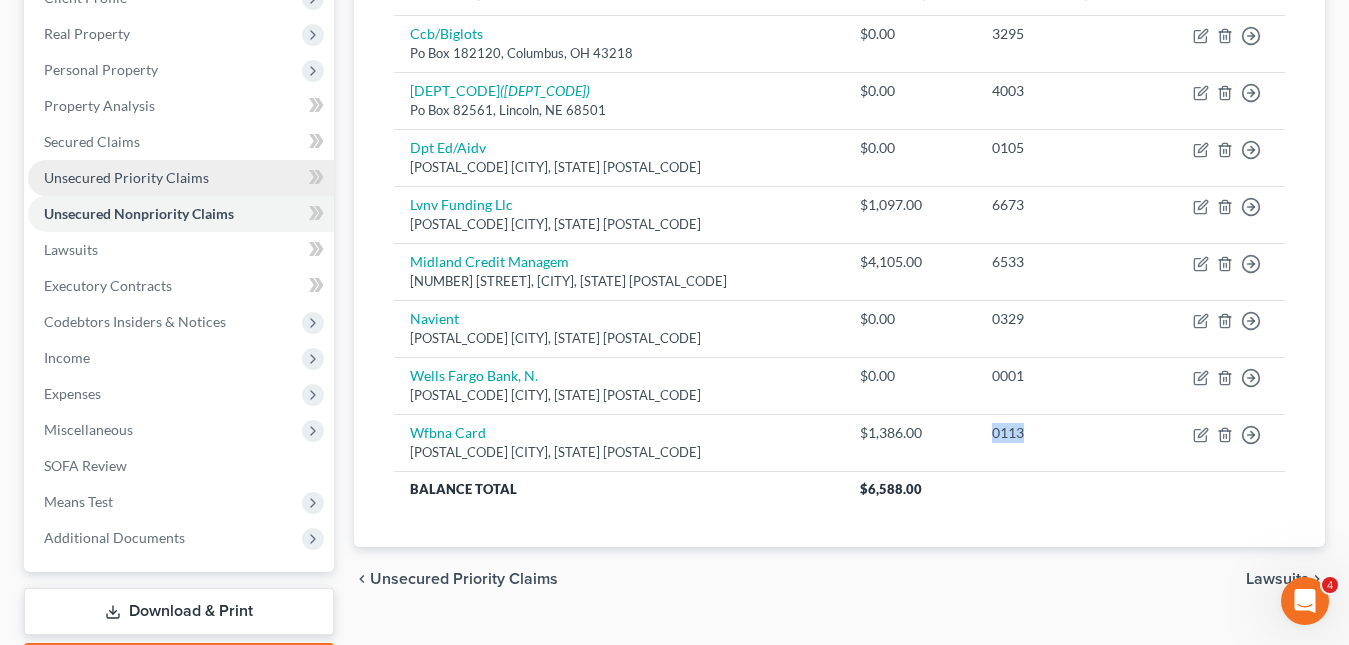 click on "Unsecured Priority Claims" at bounding box center [126, 177] 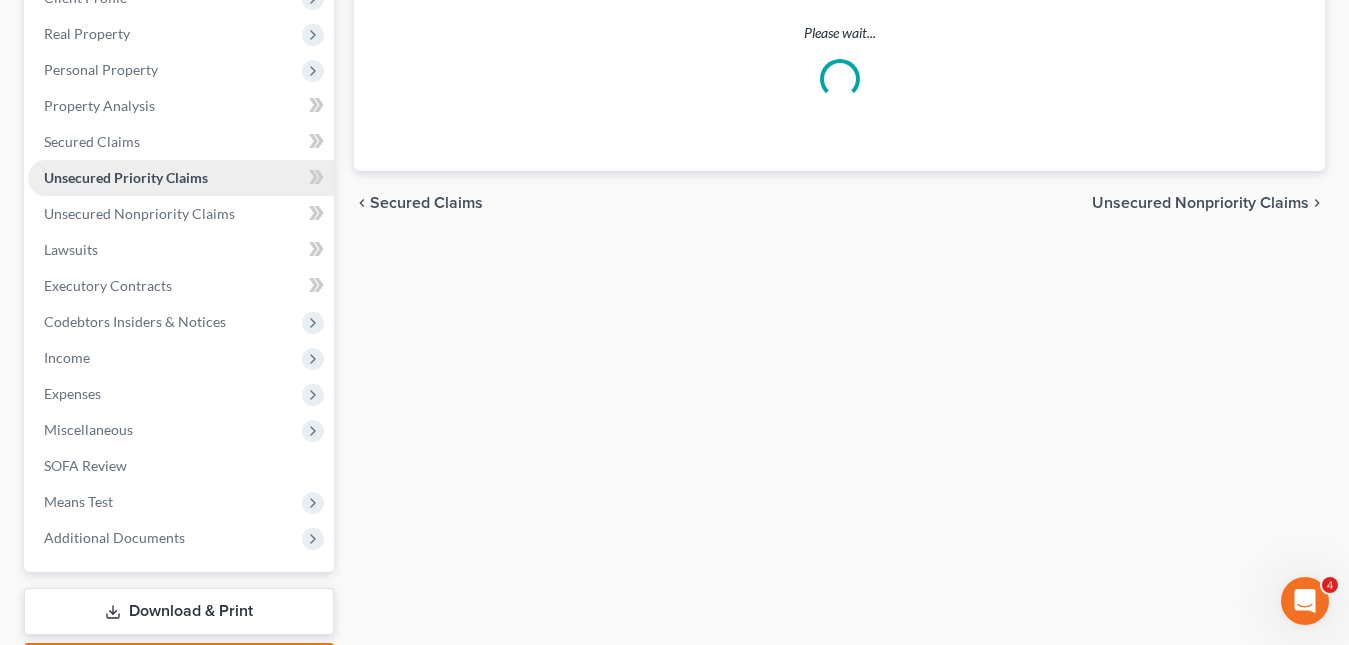 scroll, scrollTop: 0, scrollLeft: 0, axis: both 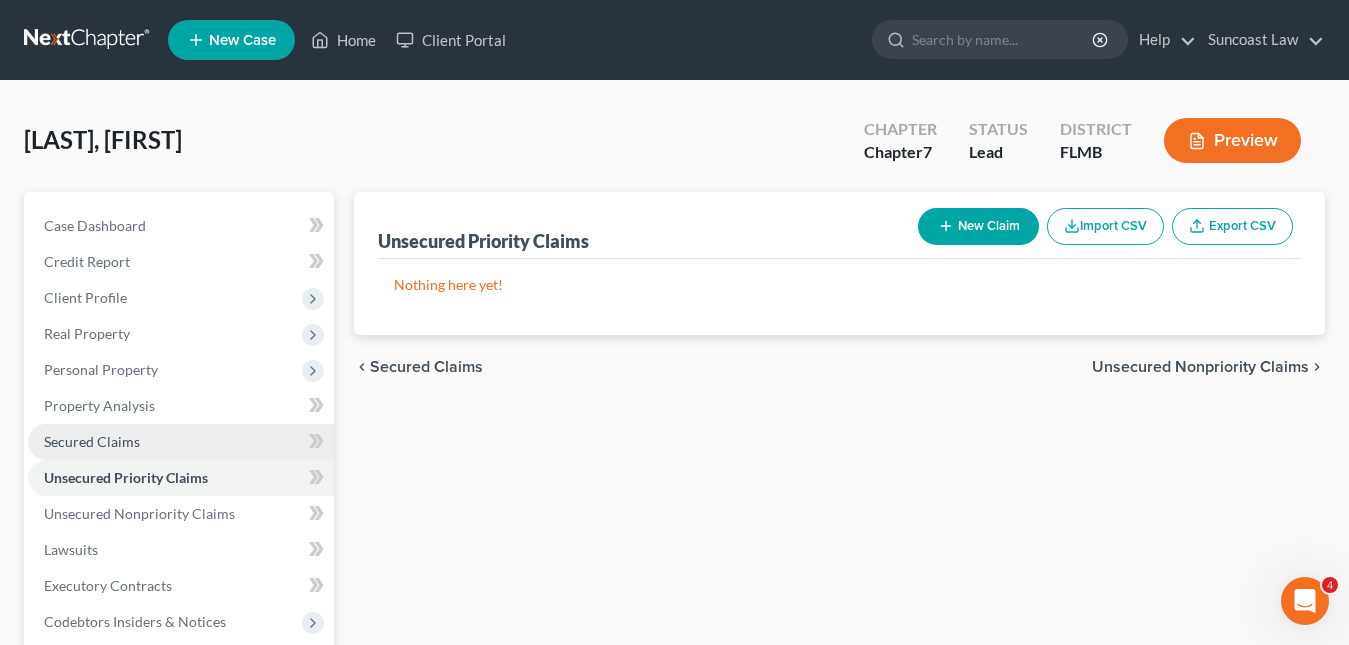 click on "Secured Claims" at bounding box center [92, 441] 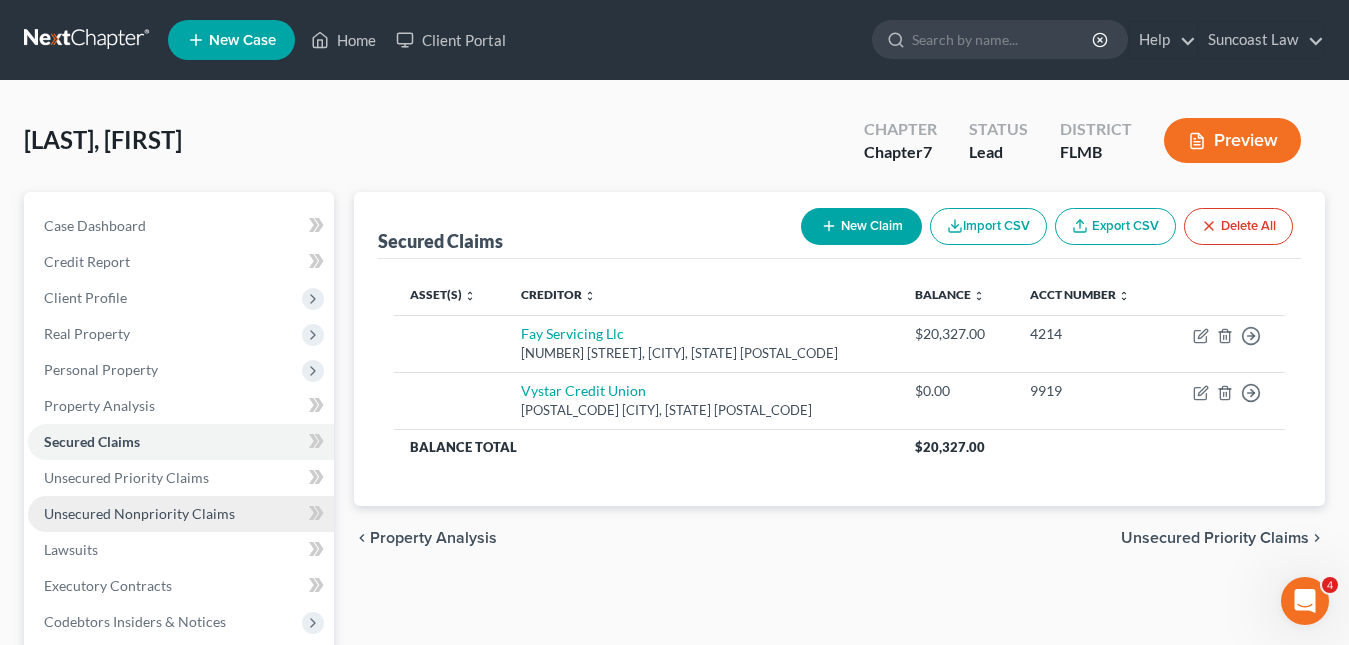 click on "Unsecured Nonpriority Claims" at bounding box center (139, 513) 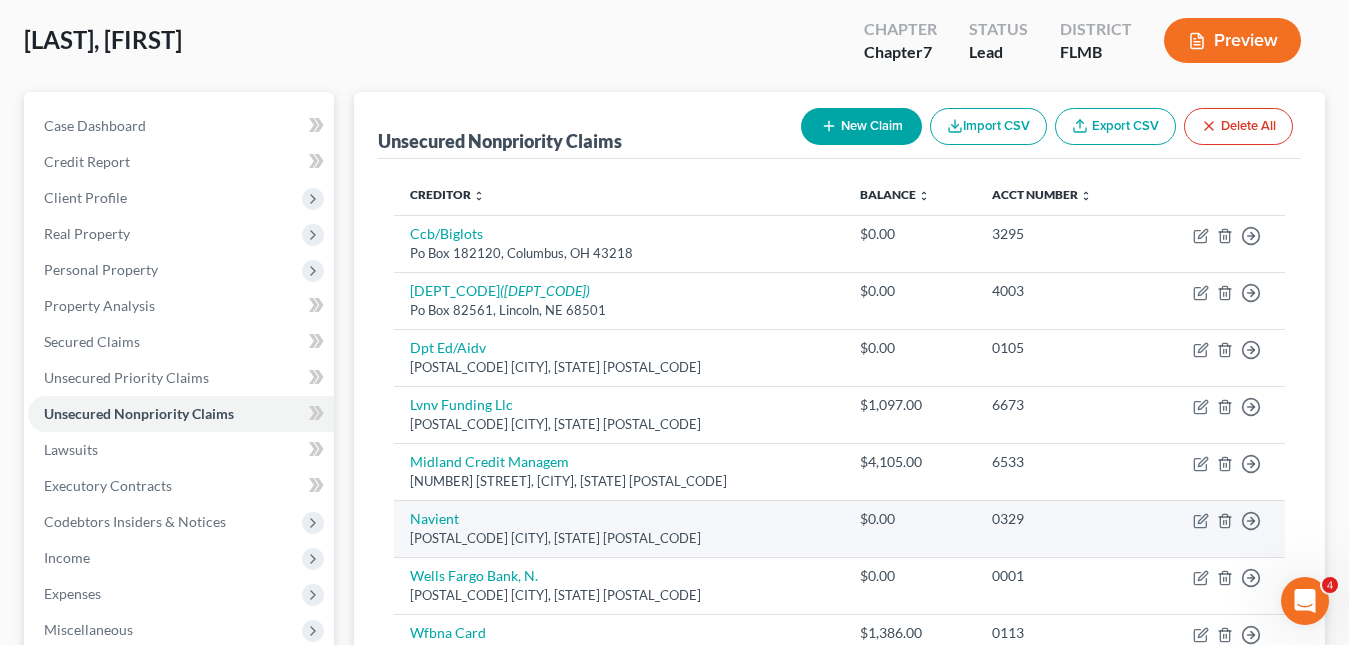 scroll, scrollTop: 400, scrollLeft: 0, axis: vertical 